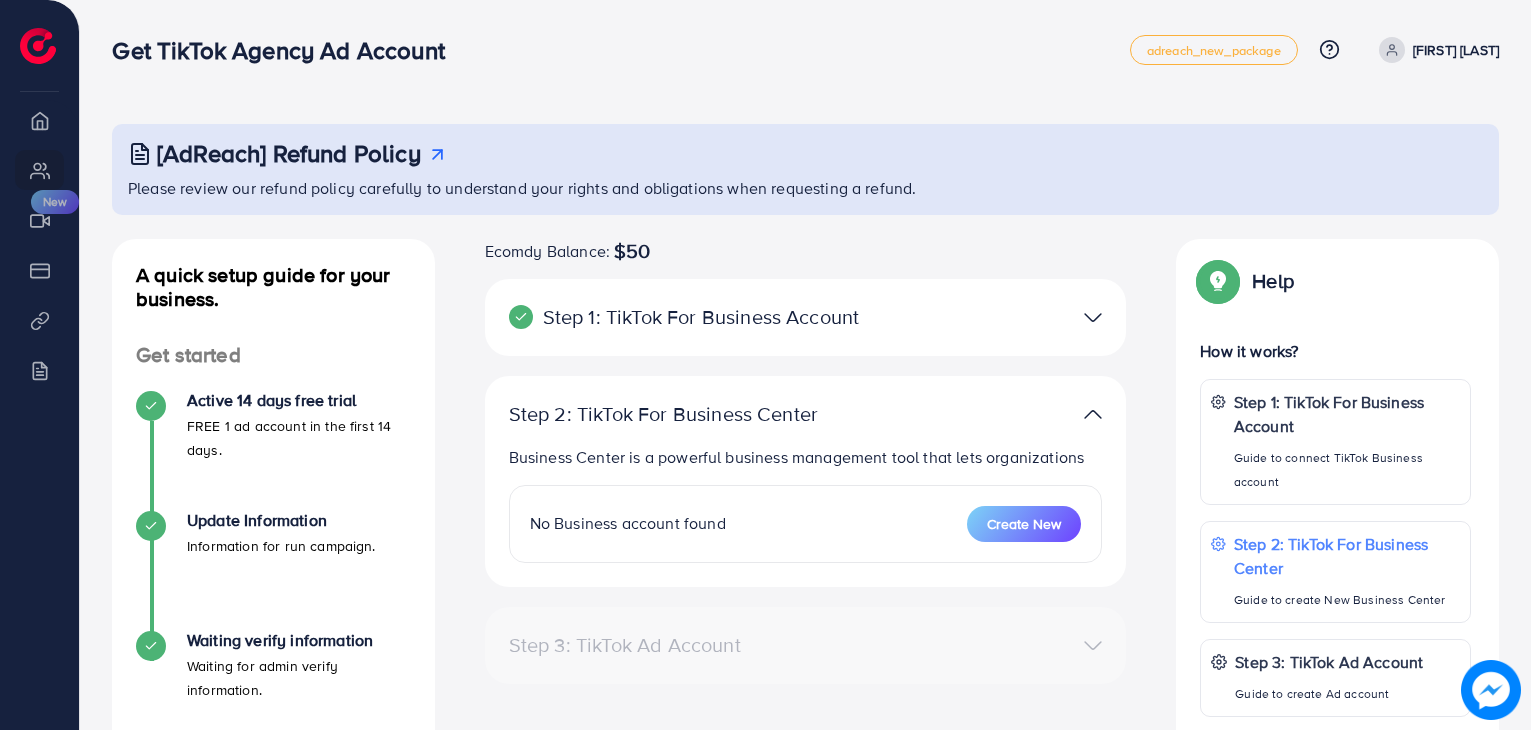 scroll, scrollTop: 0, scrollLeft: 0, axis: both 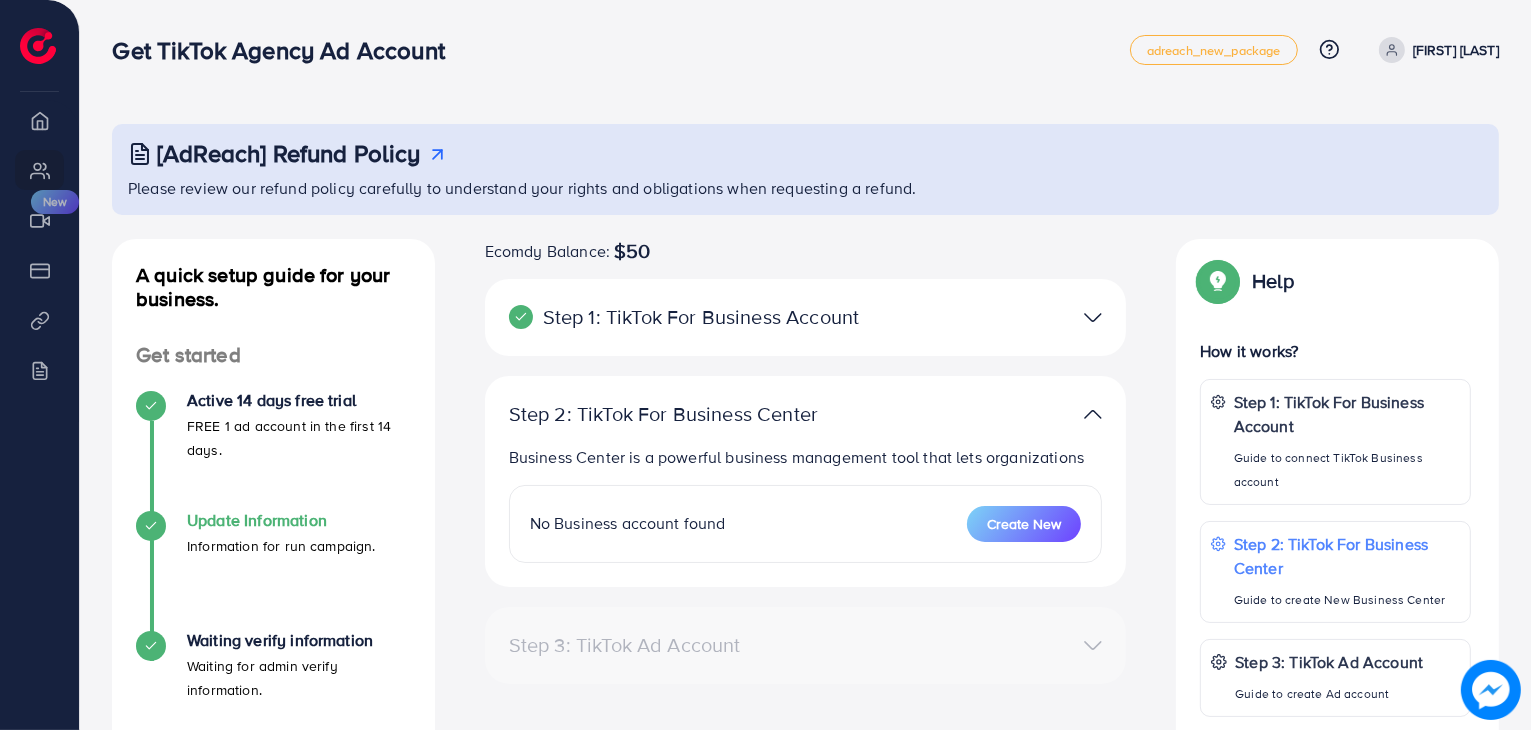 click 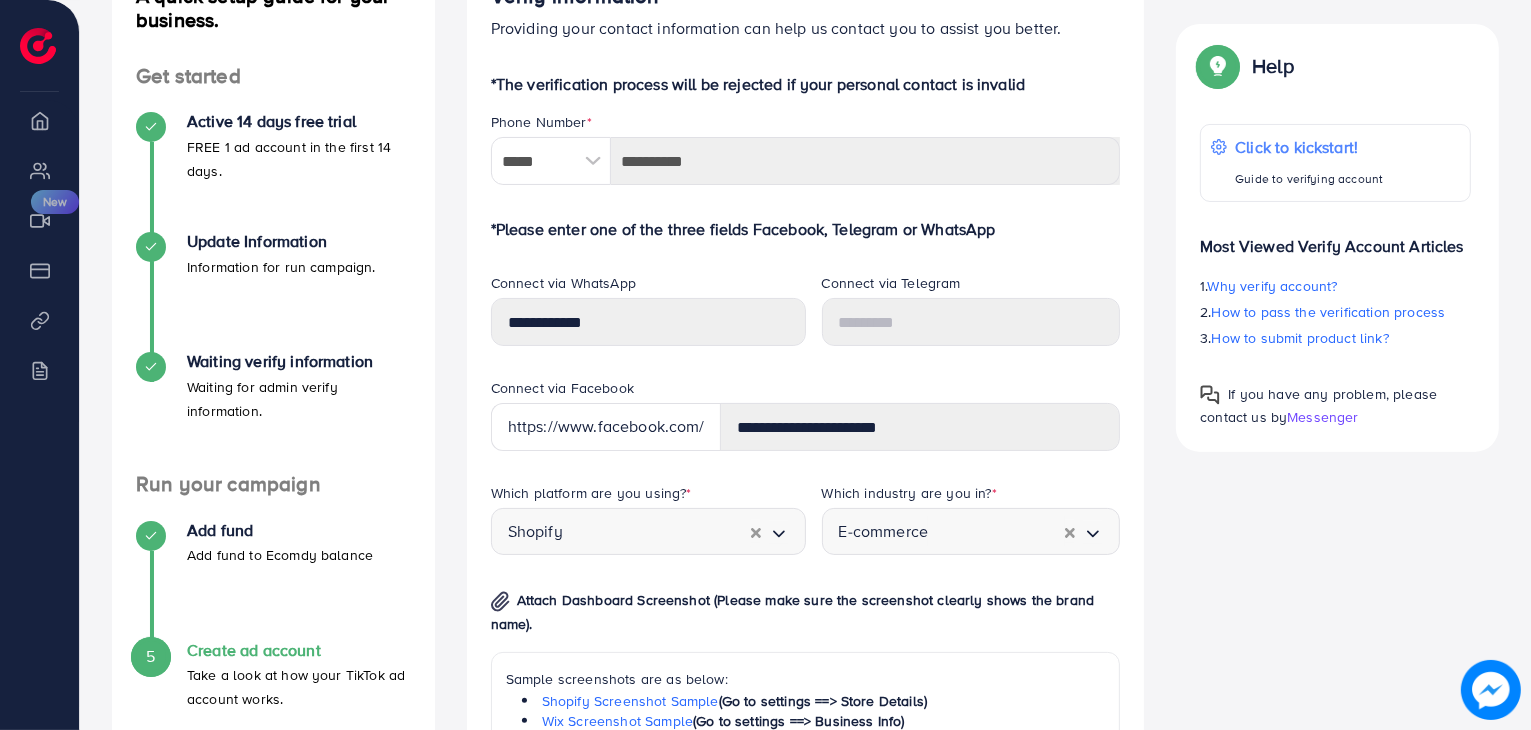 scroll, scrollTop: 288, scrollLeft: 0, axis: vertical 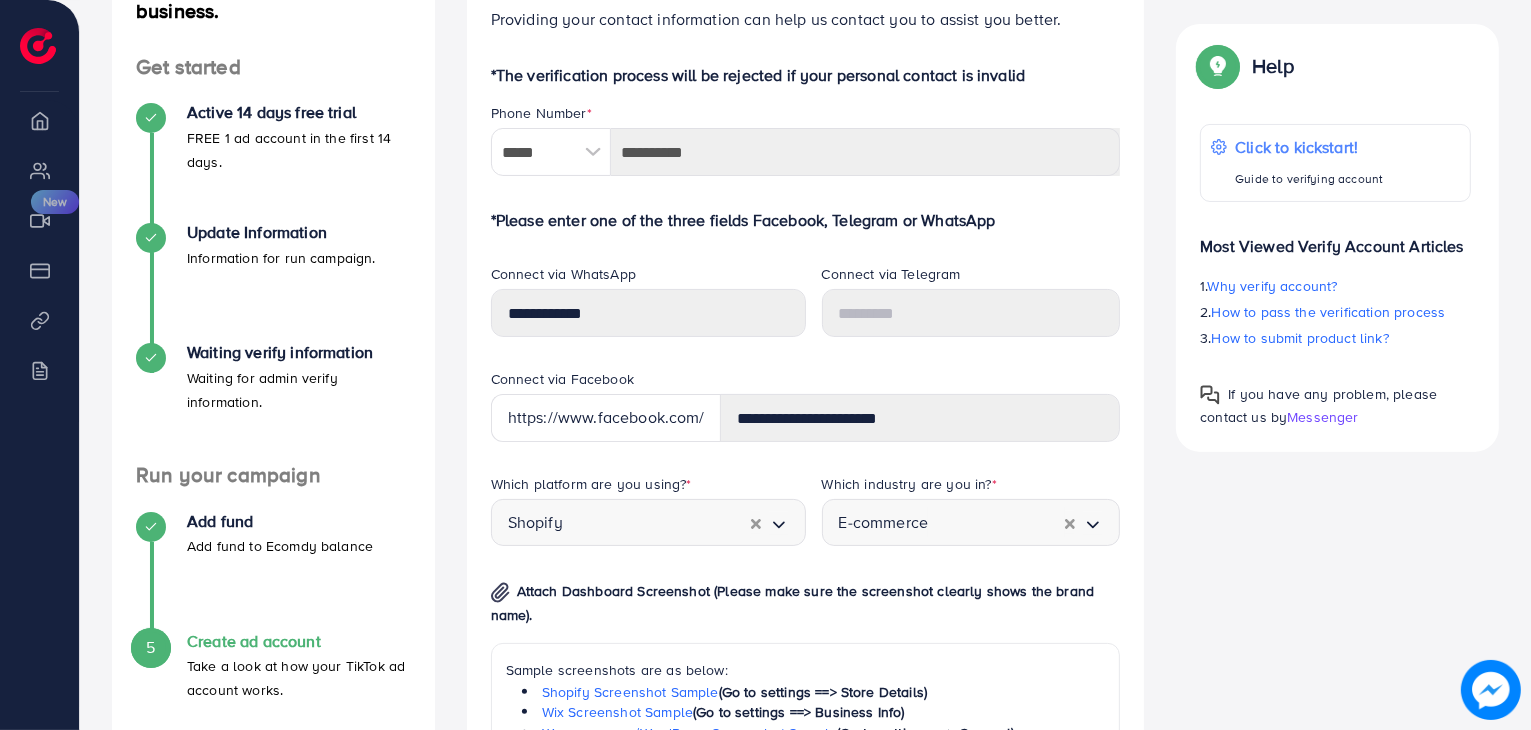 click on "***** A B C D E F G H I J K L M N O P Q R S T U V W X Y Z search no result Afghanistan (‫افغانستان‬‎) +93 Albania (Shqipëri) +355 Algeria (‫الجزائر‬‎) +213 American Samoa +1684 Andorra +376 Angola +244 Anguilla +1264 Antigua and Barbuda +1268 Argentina +54 Armenia (Հայաստան) +374 Aruba +297 Australia +61 Austria (Österreich) +43 Azerbaijan (Azərbaycan) +994 Bahamas +1242 Bahrain (‫البحرين‬‎) +973 Bangladesh (বাংলাদেশ) +880 Barbados +1246 Belarus (Беларусь) +375 Belgium (België) +32 Belize +501 Benin (Bénin) +229 Bermuda +1441 Bhutan (འབྲུག) +975 Bolivia +591 Bosnia and Herzegovina (Босна и Херцеговина) +387 Botswana +267 Brazil (Brasil) +55 British Indian Ocean Territory +246 British Virgin Islands +1284 Brunei +673 Bulgaria (България) +359 Burkina Faso +226 Burundi (Uburundi) +257 Cambodia (កម្ពុជា) +855 Cameroon (Cameroun) +237 Canada +1 Cape Verde (Kabu Verdi) +238 +599 +1345 +236" at bounding box center (806, 152) 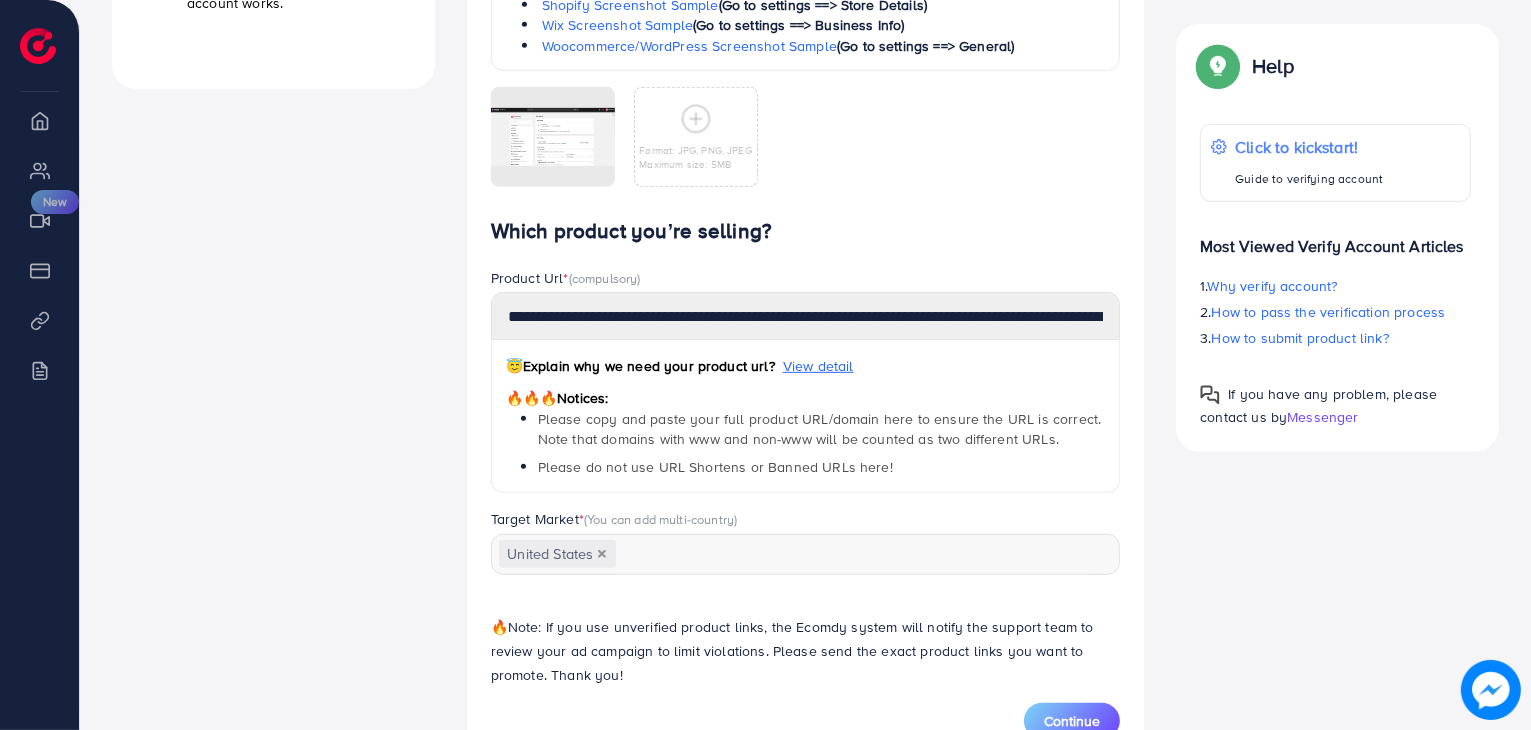 scroll, scrollTop: 980, scrollLeft: 0, axis: vertical 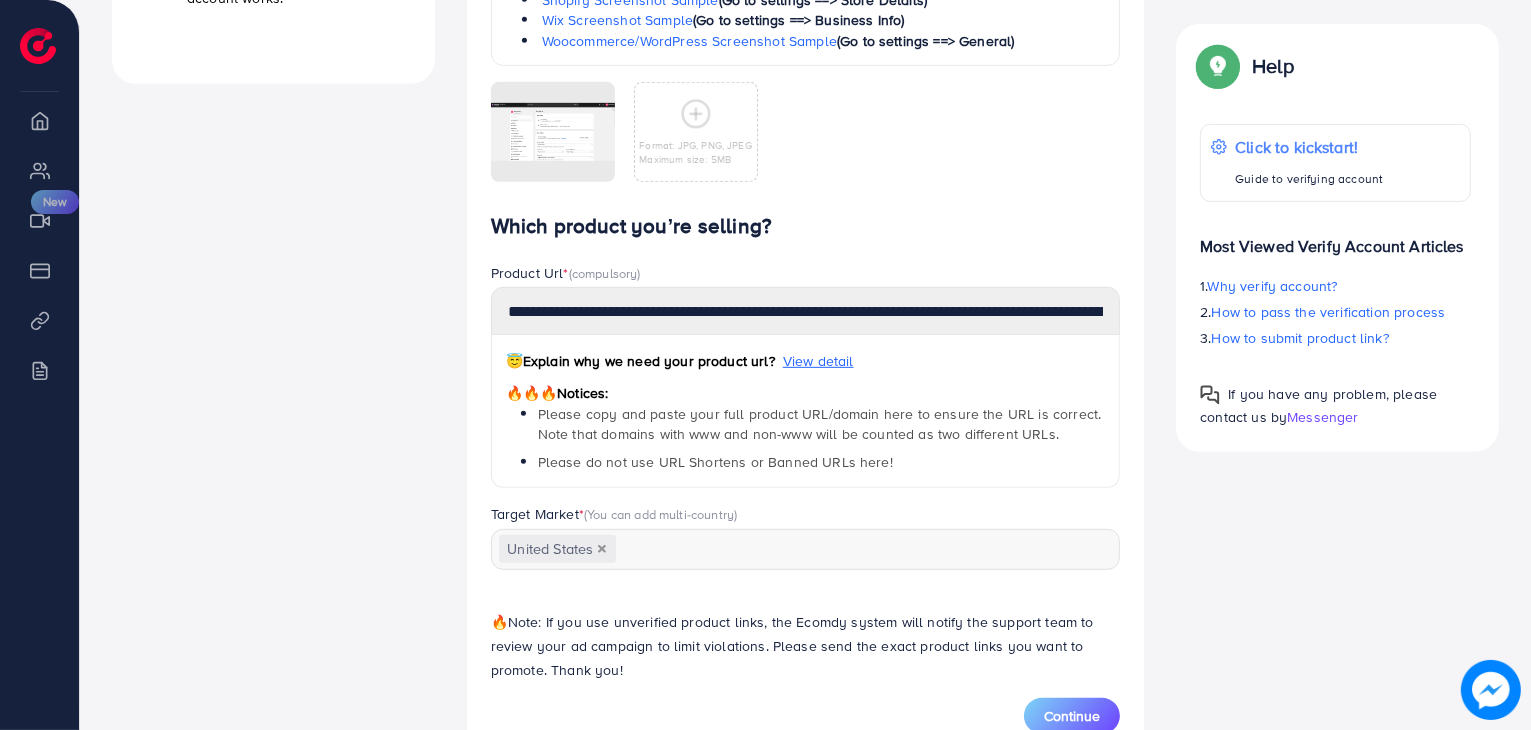 click on "A quick setup guide for your business.   Get started   Active 14 days free trial   FREE 1 ad account in the first 14 days.   Update Information   Information for run campaign.   Waiting verify information   Waiting for admin verify information.   Run your campaign   Add fund   Add fund to Ecomdy balance   5   Create ad account   Take a look at how your TikTok ad account works.  A quick setup guide for your business.  Create ad account   Take a look at how your TikTok ad account works.   Verify information   Providing your contact information can help us contact you to assist you better.   *The verification process will be rejected if your personal contact is invalid   Phone Number  * ***** A B C D E F G H I J K L M N O P Q R S T U V W X Y Z search no result Afghanistan (‫افغانستان‬‎) +93 Albania (Shqipëri) +355 Algeria (‫الجزائر‬‎) +213 American Samoa +1684 Andorra +376 Angola +244 Anguilla +1264 Antigua and Barbuda +1268 Argentina +54 Armenia (Հայաստան) +374 Aruba +297 *" at bounding box center [805, 8] 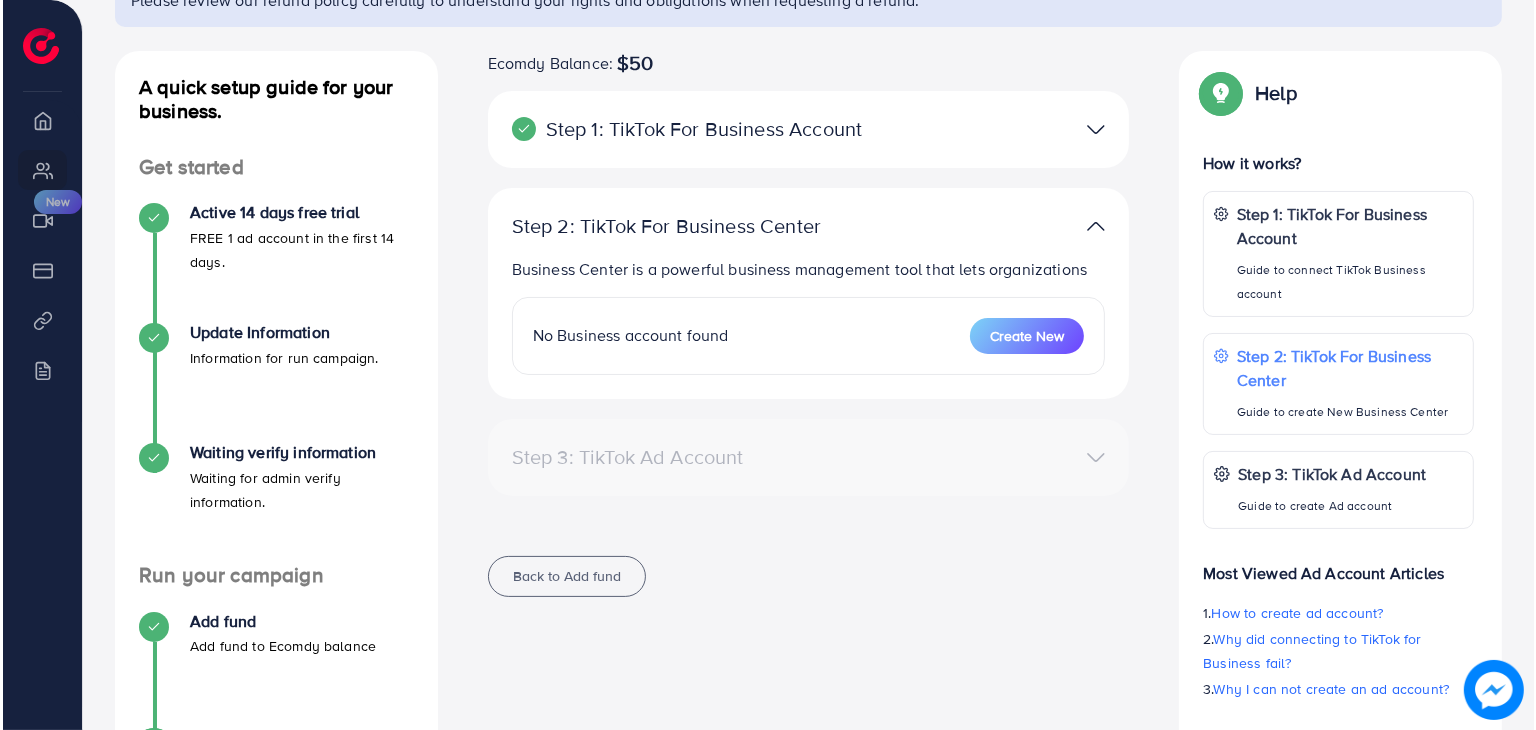 scroll, scrollTop: 195, scrollLeft: 0, axis: vertical 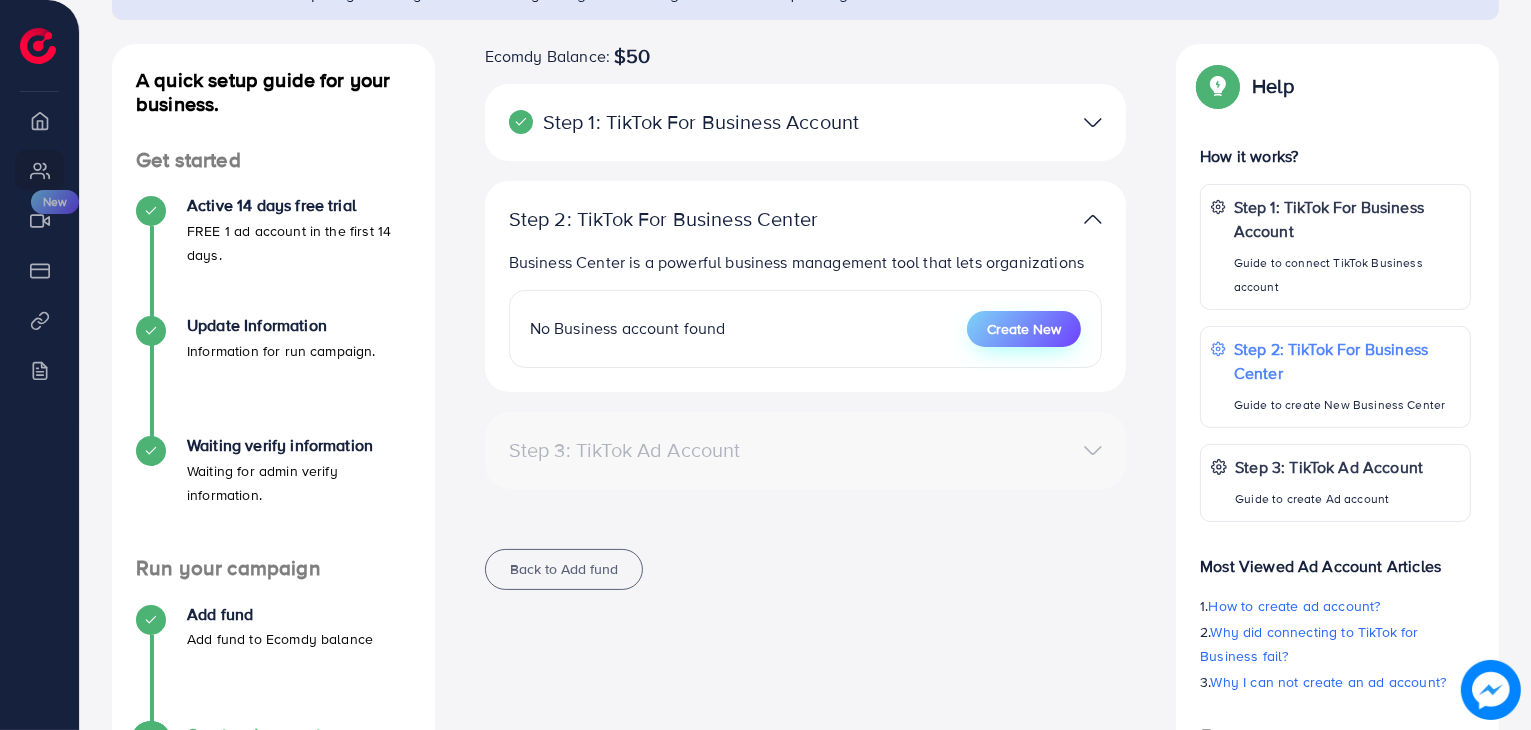 click on "Create New" at bounding box center (1024, 329) 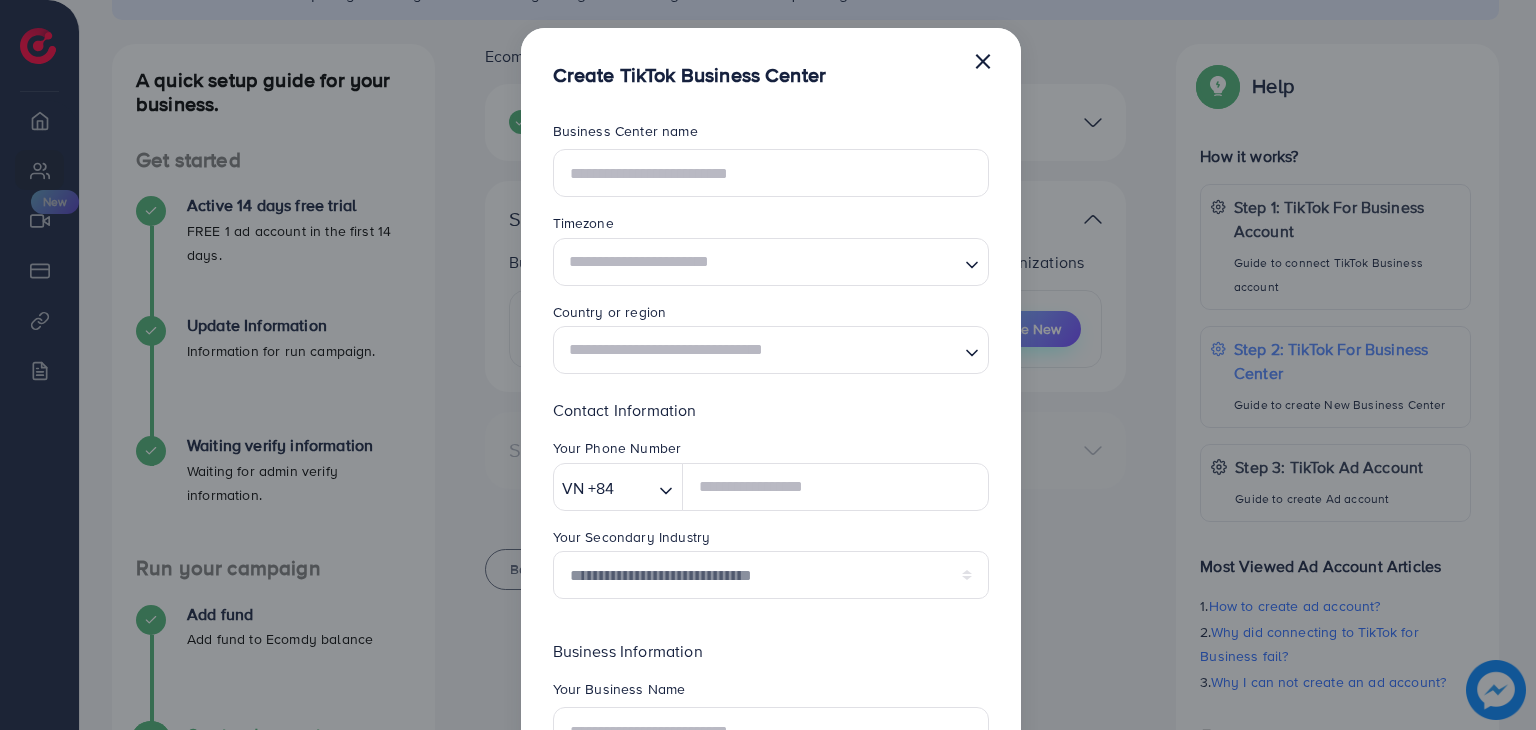 scroll, scrollTop: 0, scrollLeft: 0, axis: both 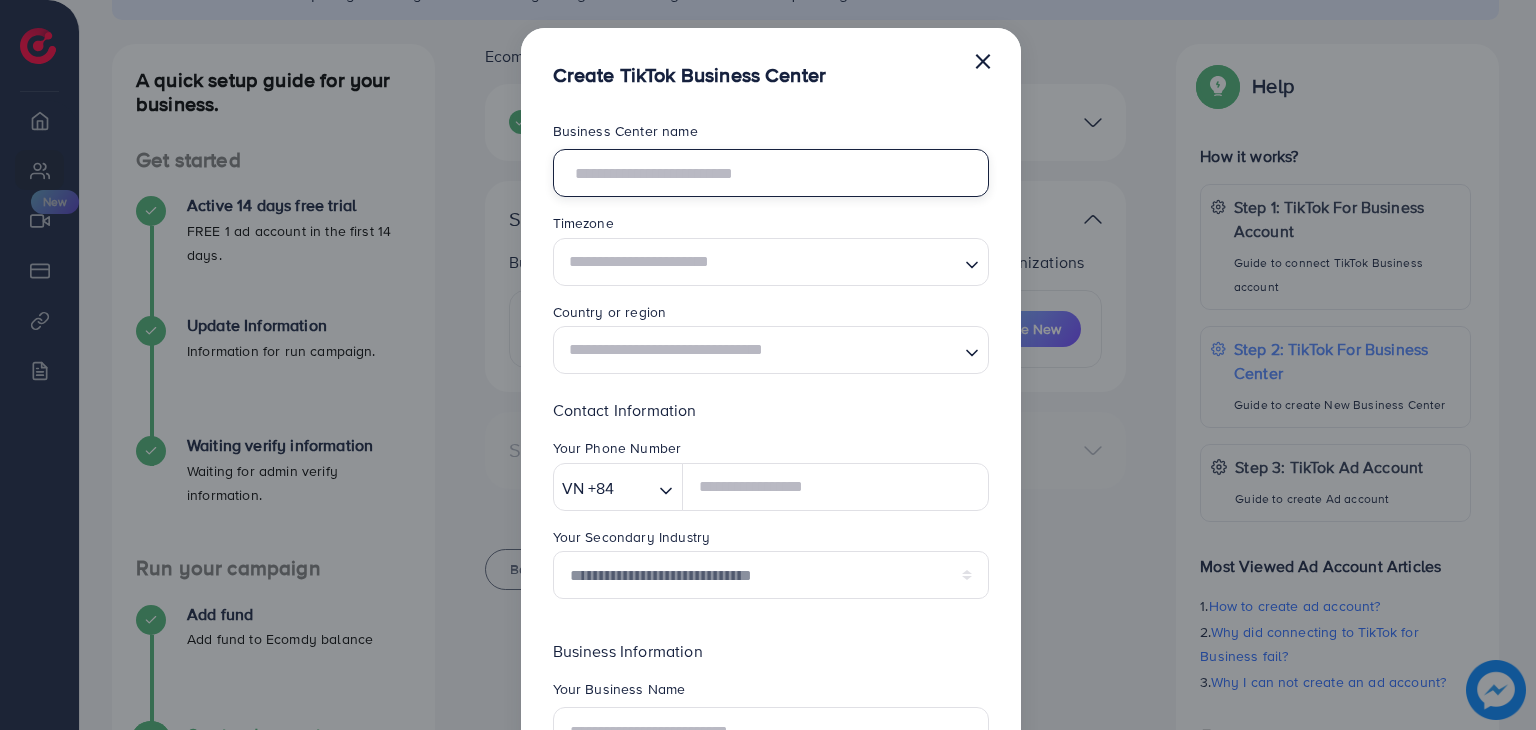 click at bounding box center [771, 173] 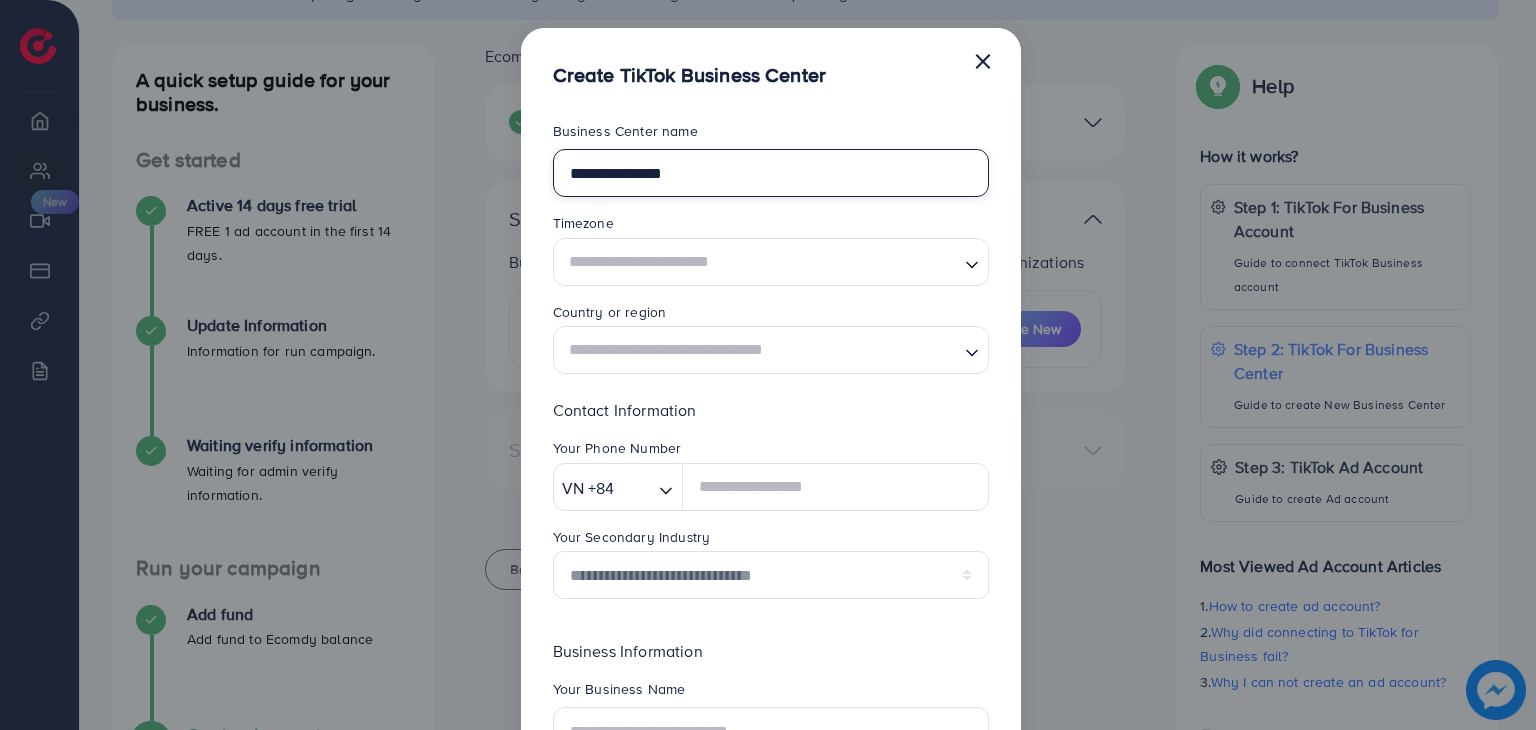 type on "**********" 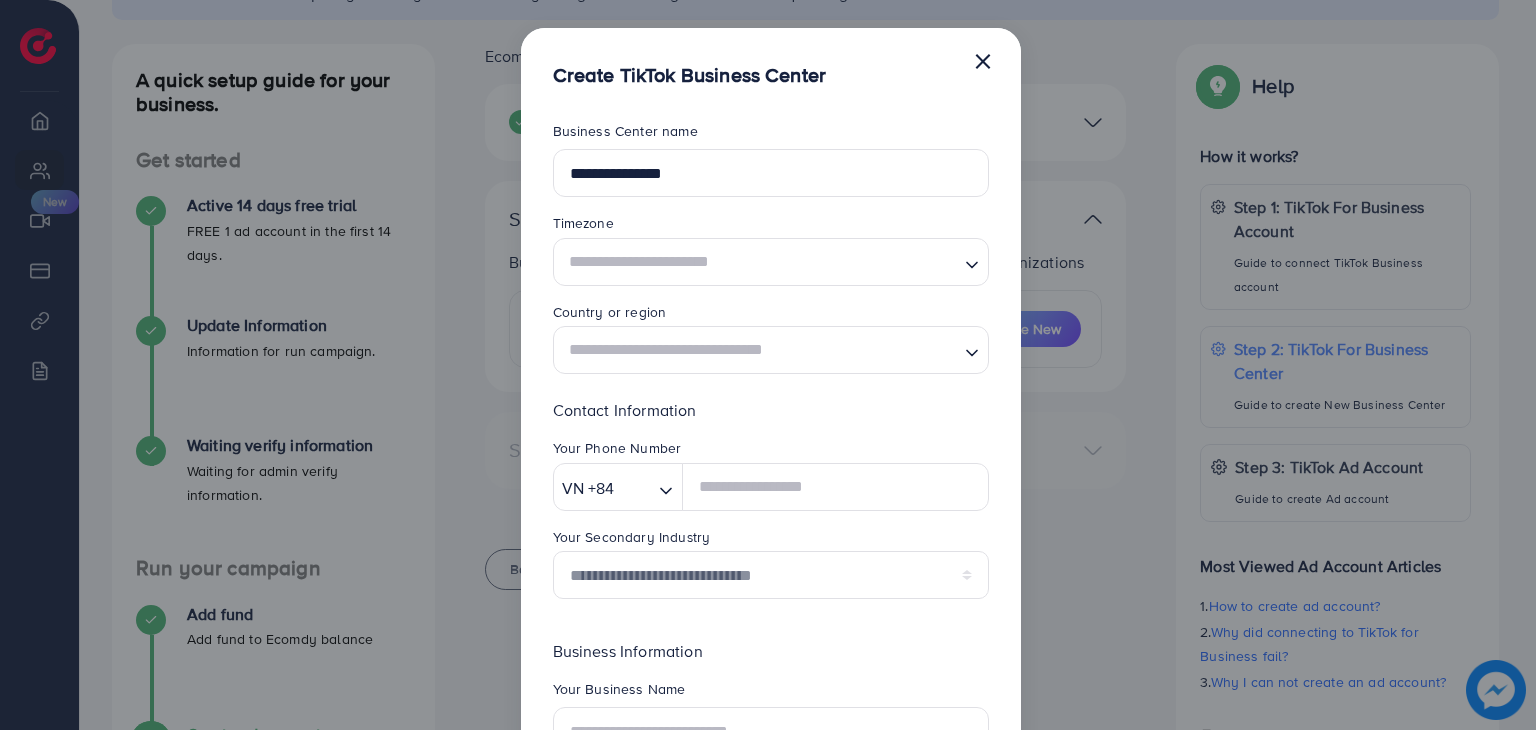 click at bounding box center [759, 261] 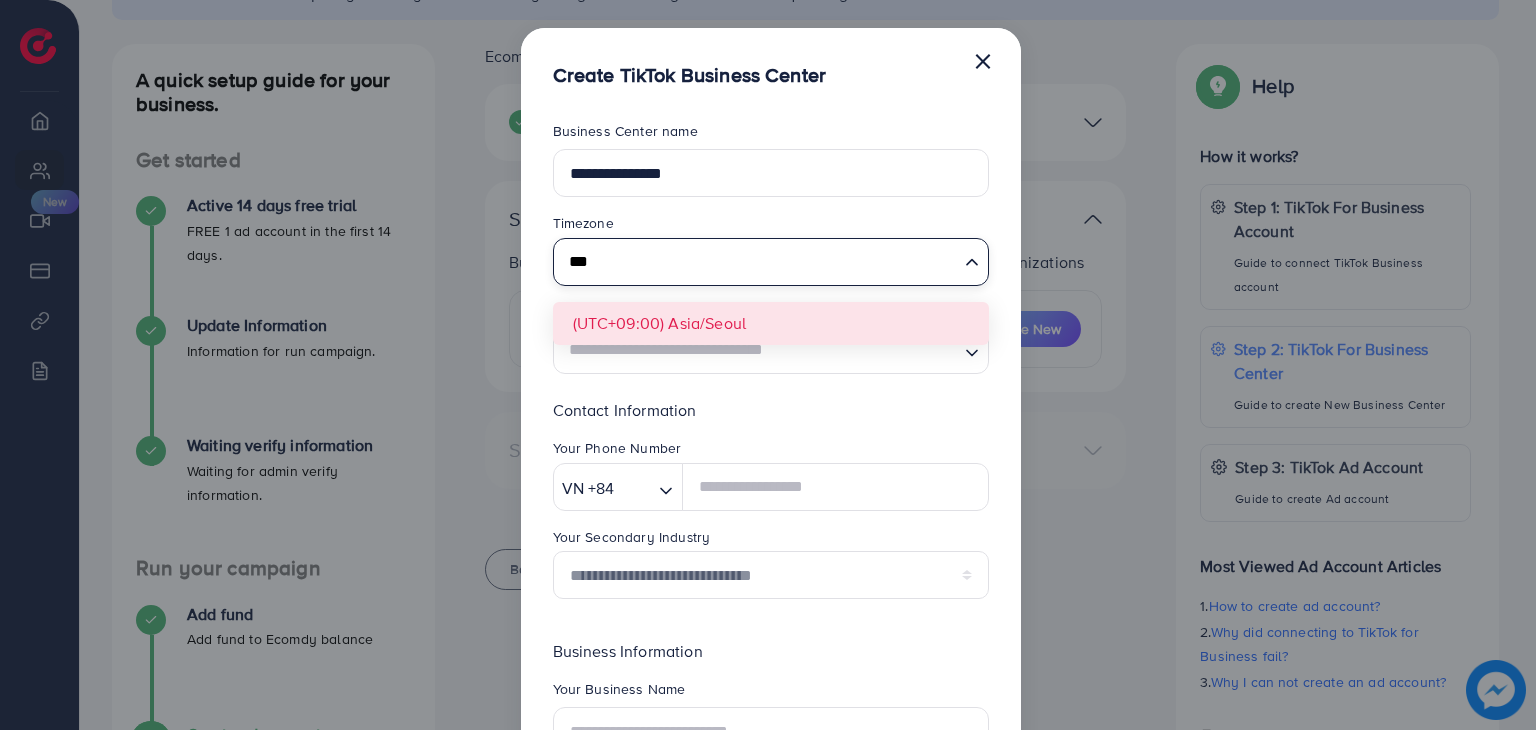type on "***" 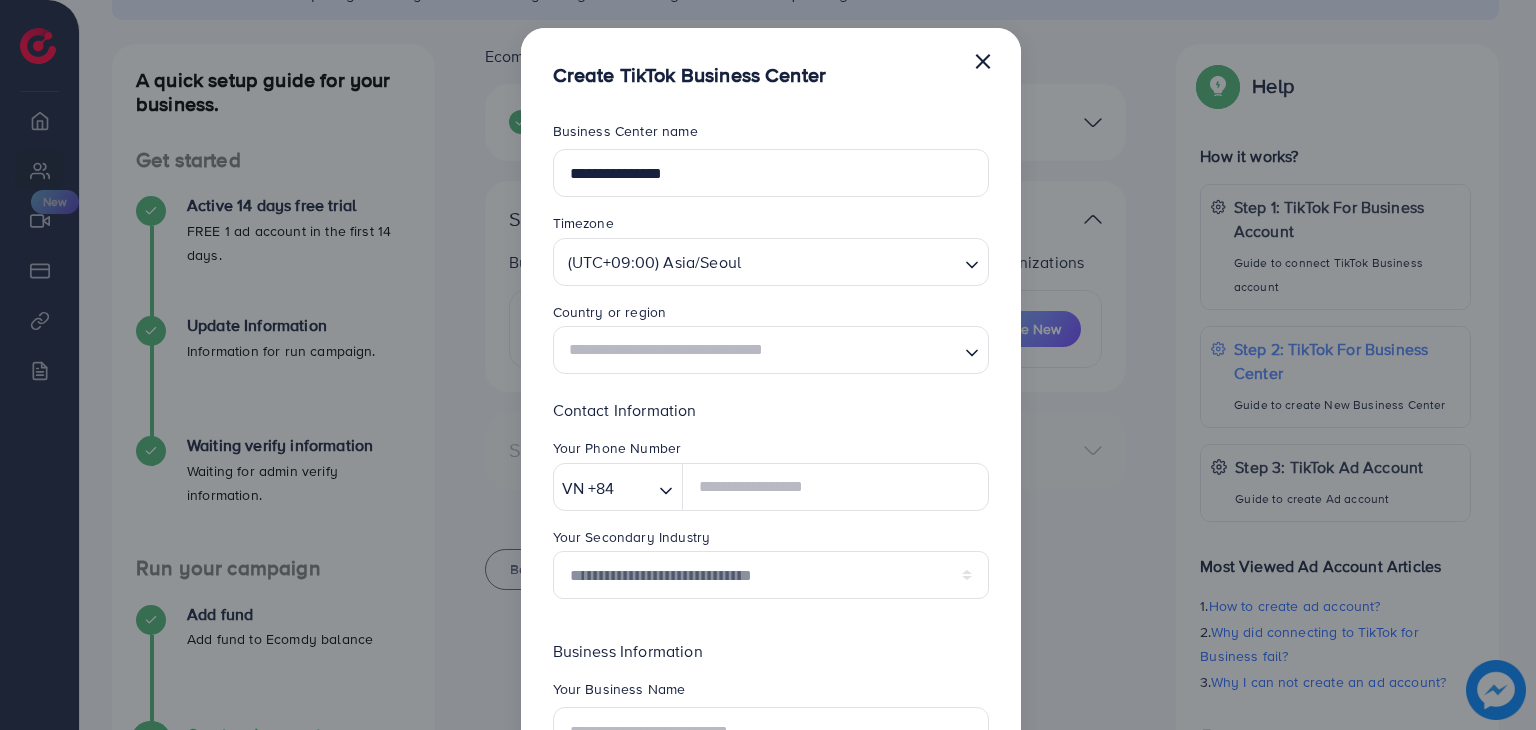 click on "**********" at bounding box center (771, 522) 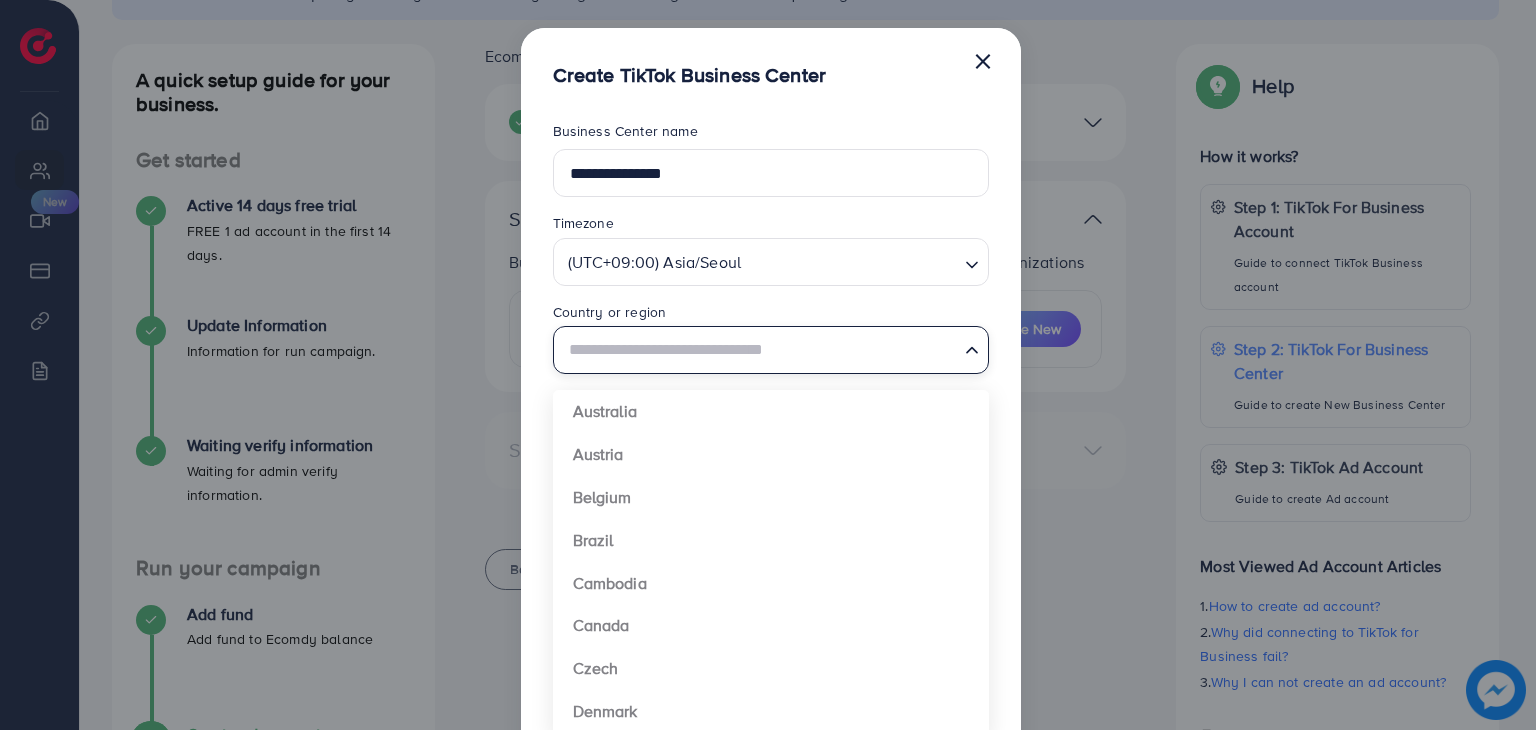 click at bounding box center [759, 350] 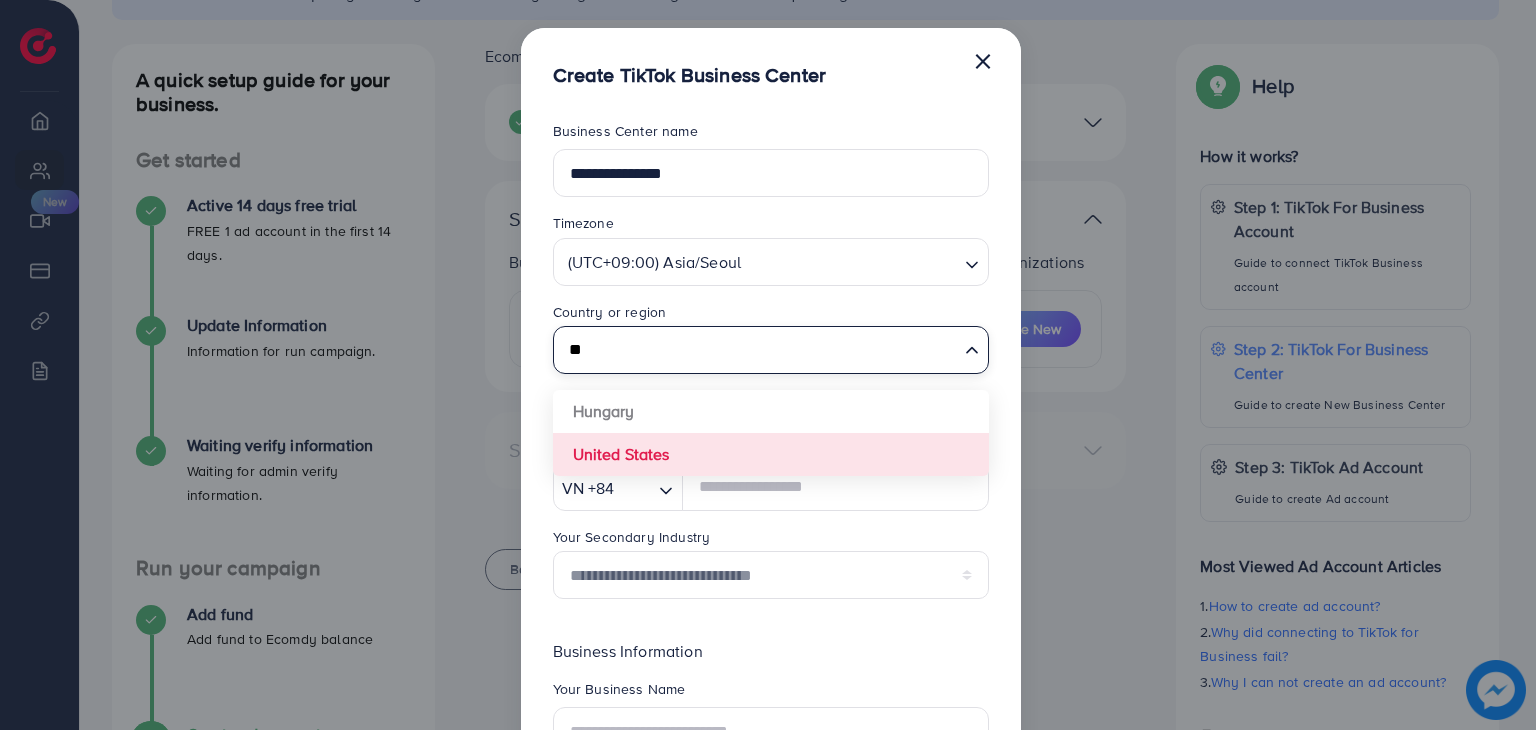 type on "**" 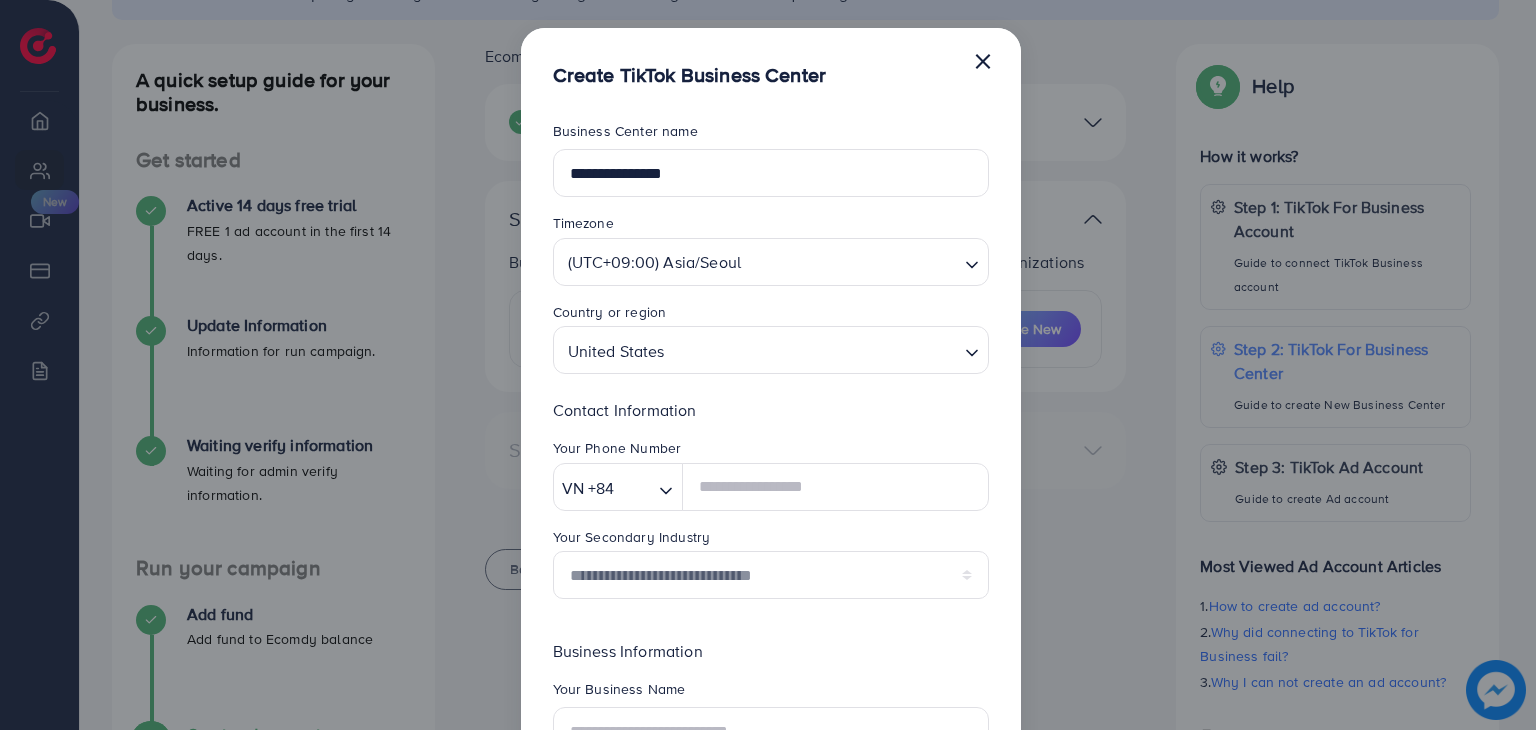 click on "**********" at bounding box center (771, 522) 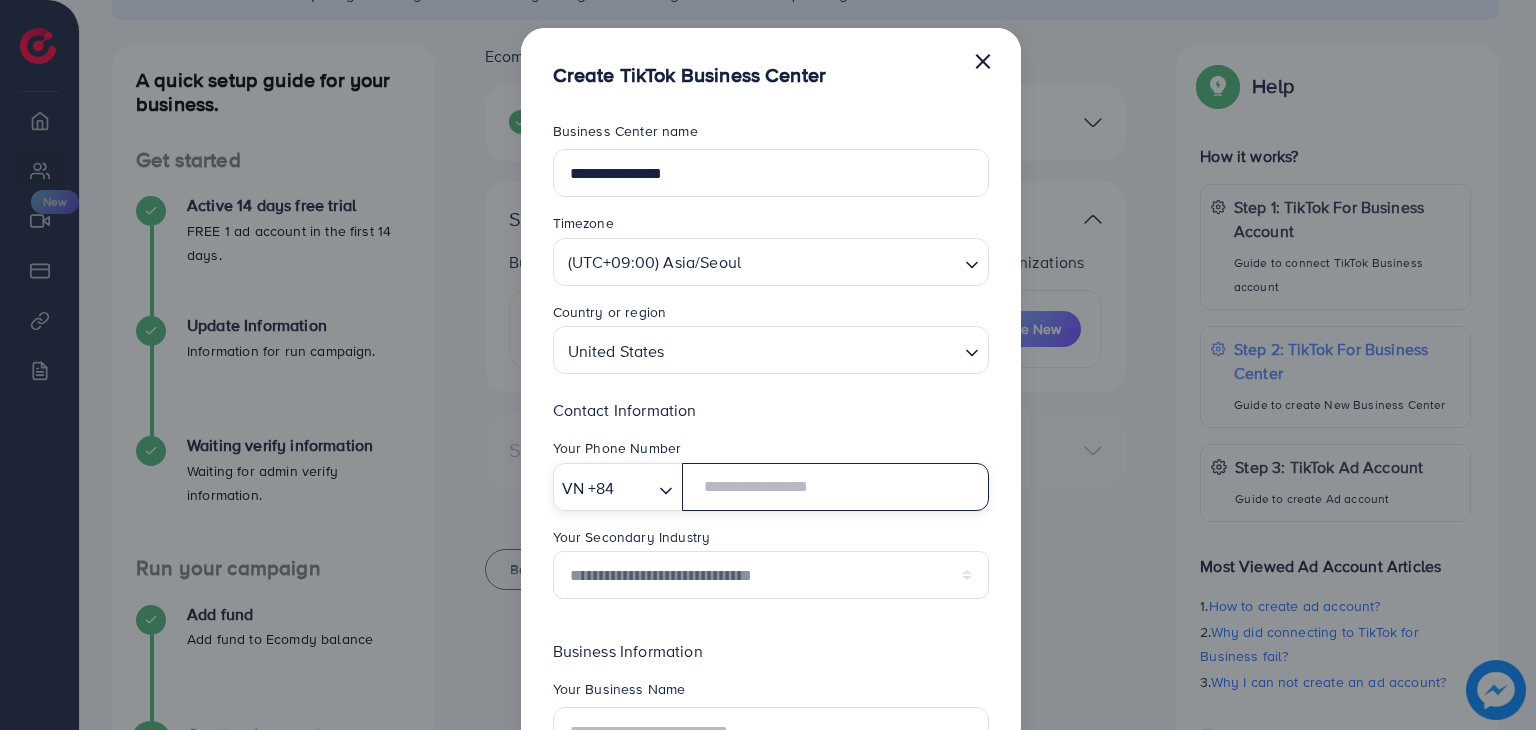 paste on "**********" 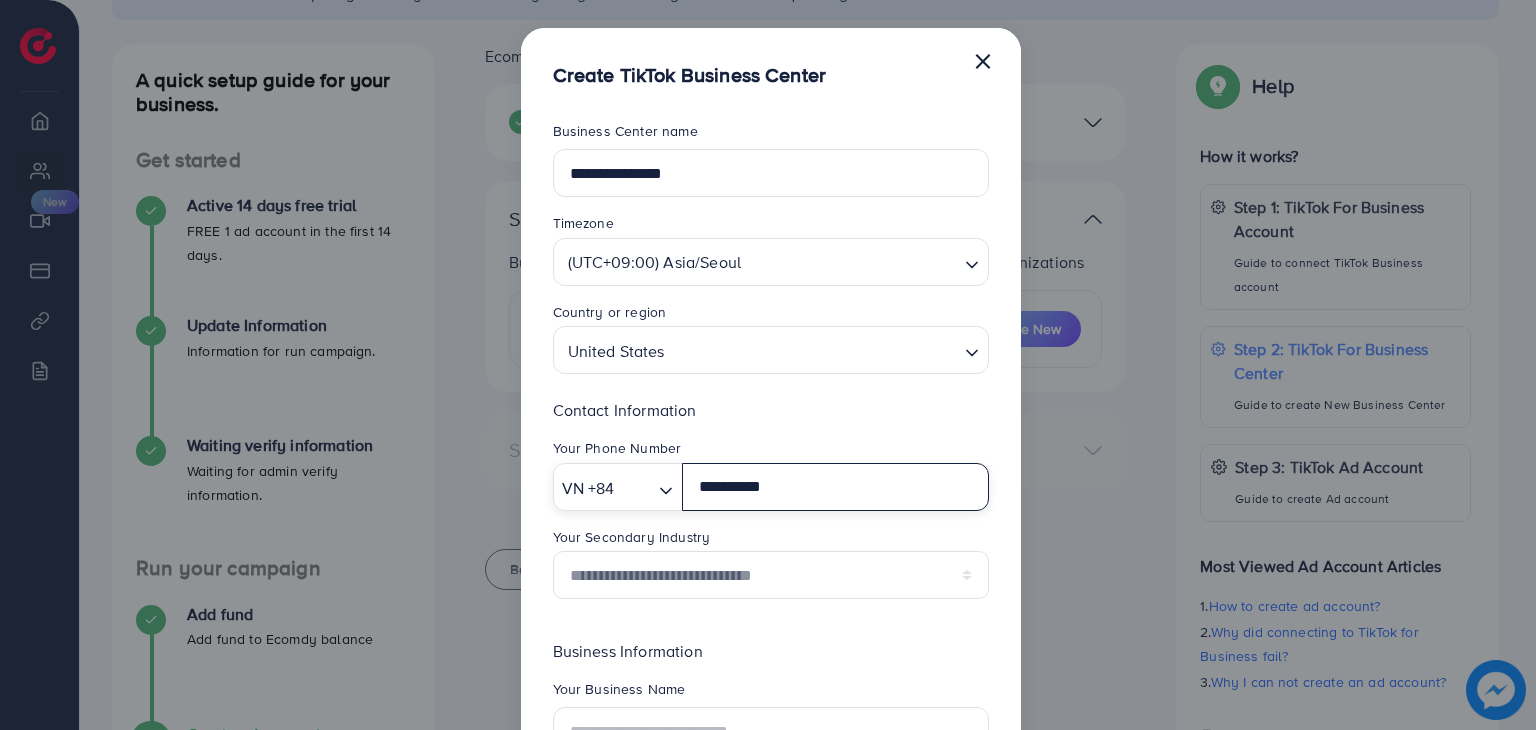 click on "**********" at bounding box center (835, 487) 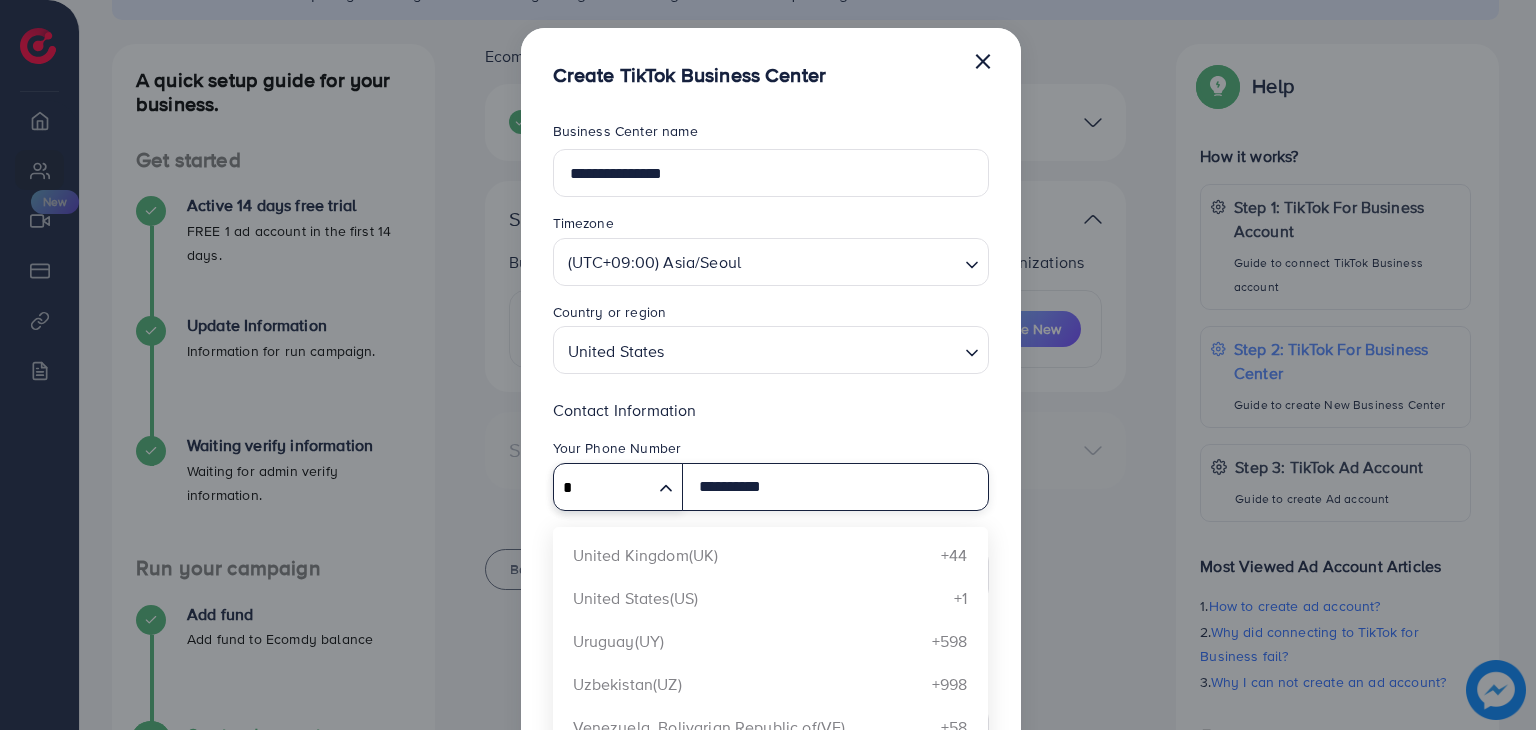 scroll, scrollTop: 3118, scrollLeft: 0, axis: vertical 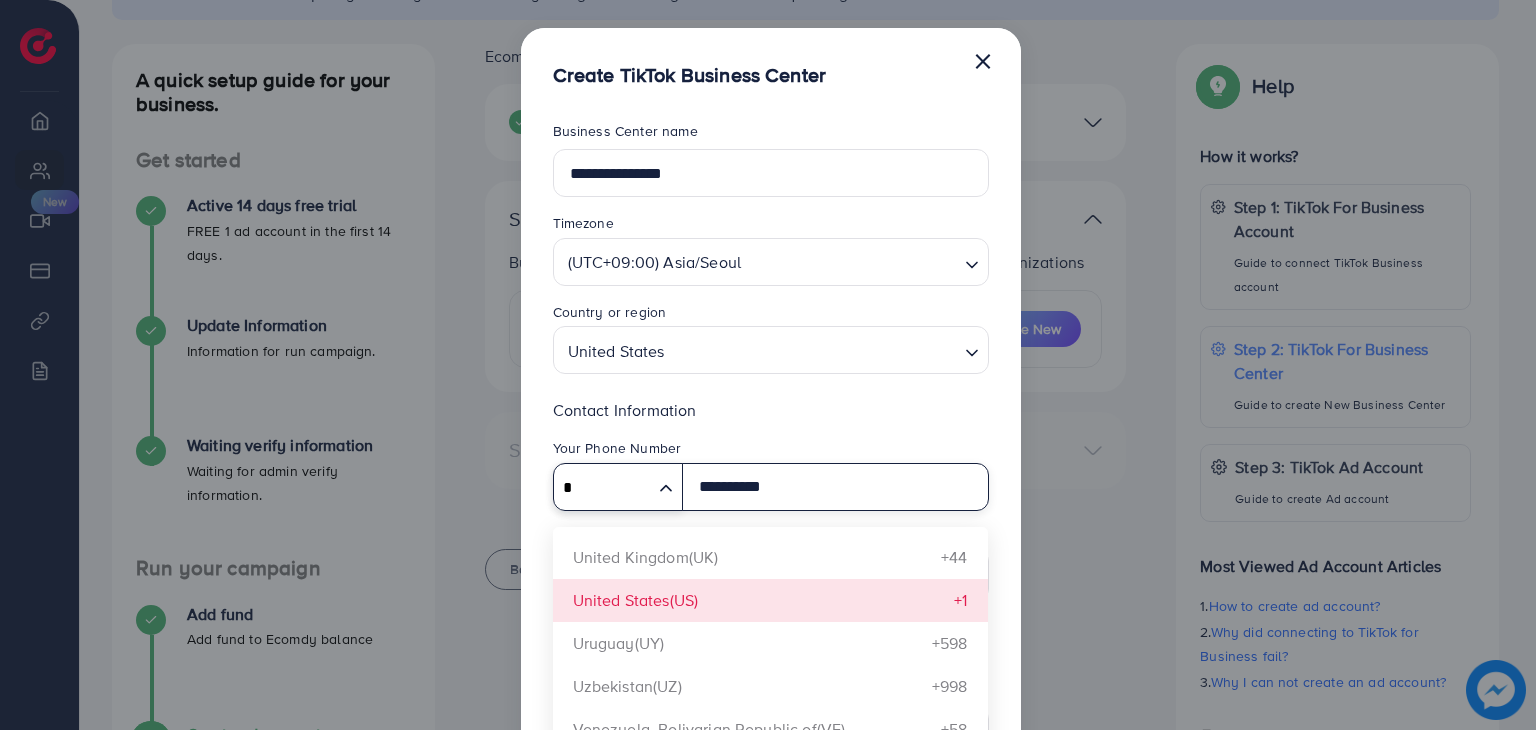 type on "*" 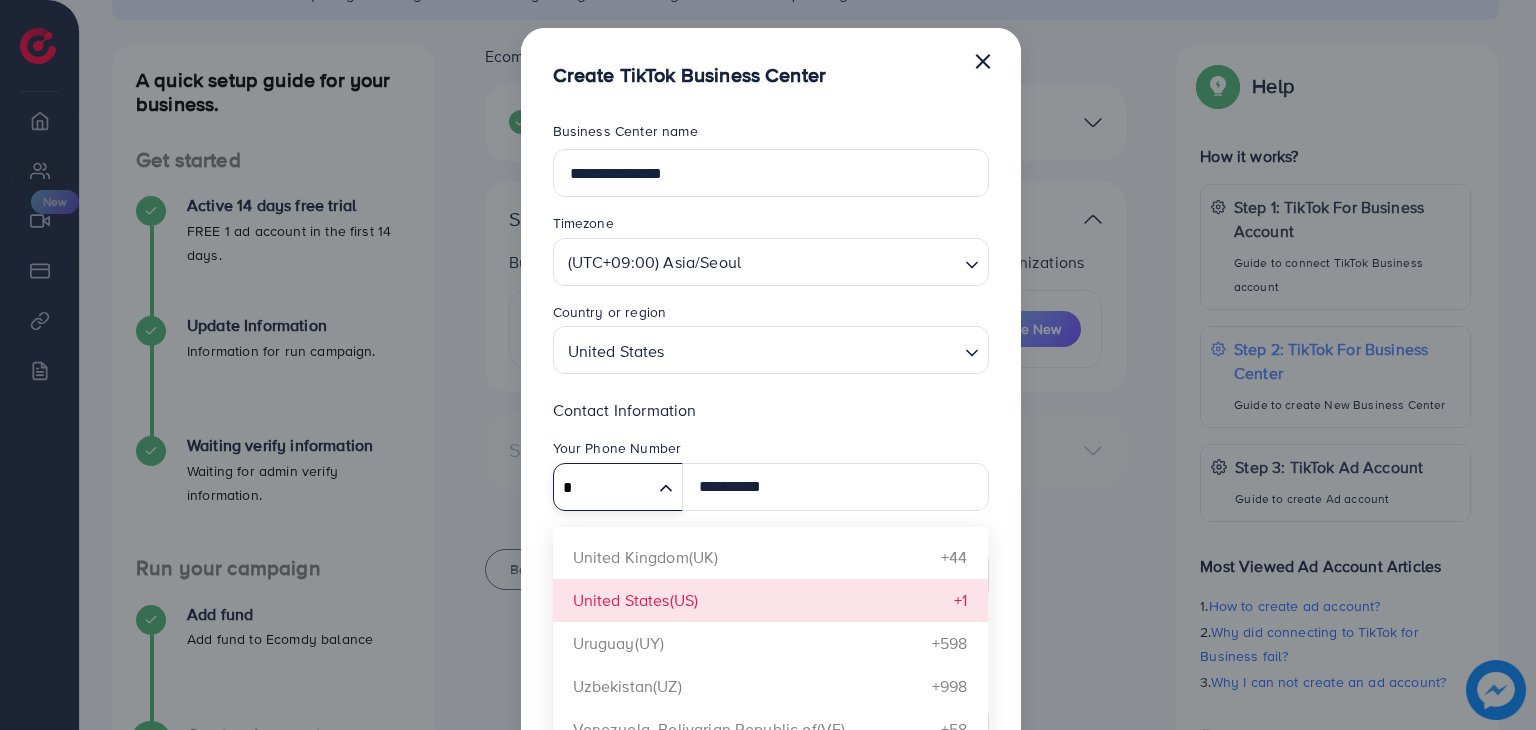 type 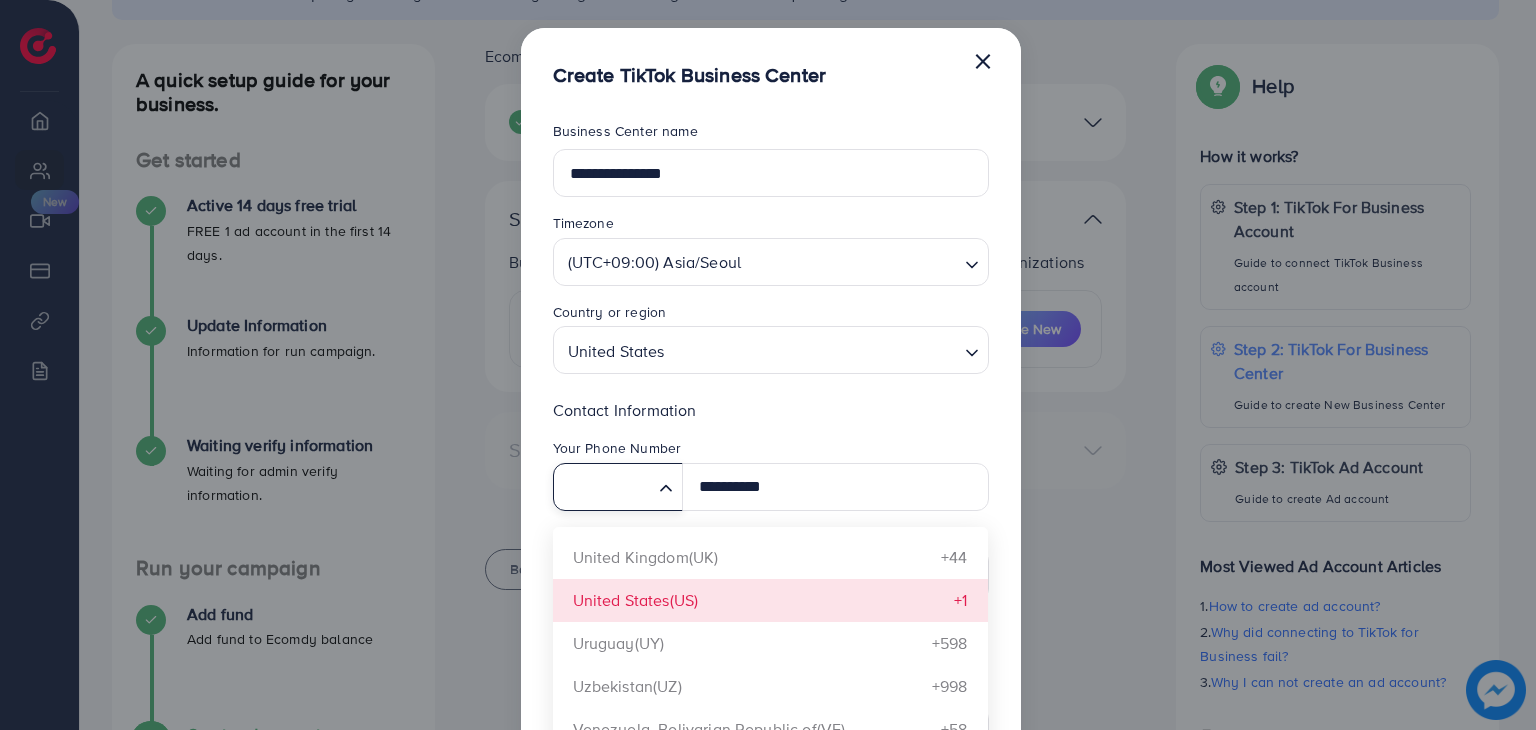 scroll, scrollTop: 0, scrollLeft: 0, axis: both 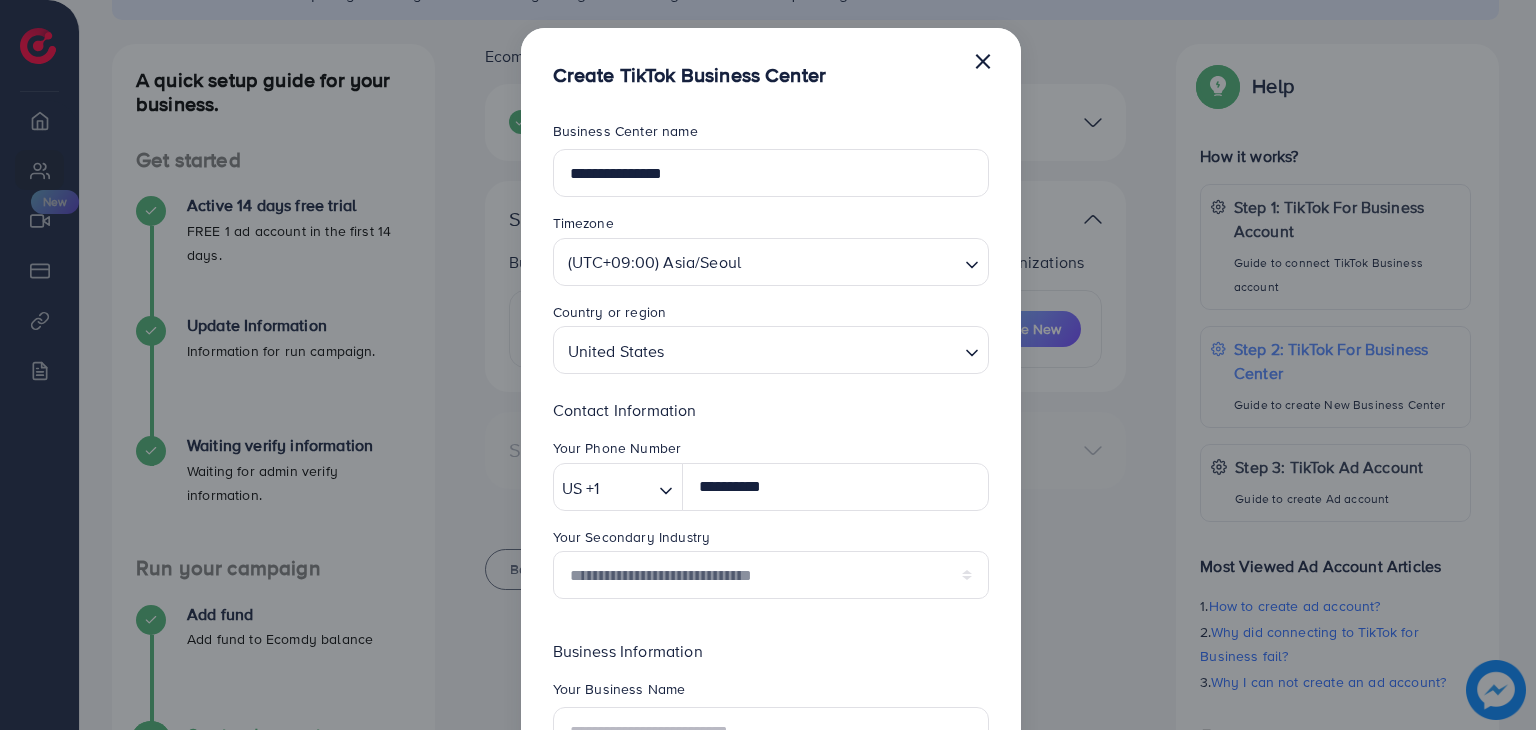 click on "Contact Information  Your Phone Number   US +1           Loading...     Antigua and Barbuda(AC) +247 United Arab Emirates(AE) +971 Antigua and Barbuda(AG) +1 Anguilla(AI) +1 Austria(AT) +43 Australia(AU) +61 Aruba(AW) +297 Belgium(BE) +32 Burkina Faso(BF) +226 Bulgaria(BG) +359 Burundi(BI) +257 Bermuda(BM) +1 Brunei Darussalam(BN) +673 Bolivia, Plurinational State of(BO) +591 Bonaire, Sint Eustatius and Saba(BQ) +599 Bhutan(BT) +975 Belarus(BY) +375 Central African Republic(CF) +236 Curaçao(CW) +599 Cyprus(CY) +357 Czech Republic(CZ) +420 Djibouti(DJ) +253 Dominican Republic(DO) +1 Ecuador(EC) +593 French Guiana(GF) +594 Guernsey(GG) +44 Guinea(GN) +224 Guadeloupe(GP) +590 Equatorial Guinea(GQ) +240 Guatemala(GT) +502 Guam(GU) +1 Guinea-Bissau(GW) +245 Guyana(GY) +592 Honduras(HN) +504 Hungary(HU) +36 Korea, Republic of(KR) +82 Kuwait(KW) +965 Lao People's Democratic Republic(LA) +856 Saint Lucia(LC) +1 Lithuania(LT) +370 Luxembourg(LU) +352 Moldova, Republic of(MD) +373 +389 Martinique(MQ) +596 +222 +230" at bounding box center [771, 506] 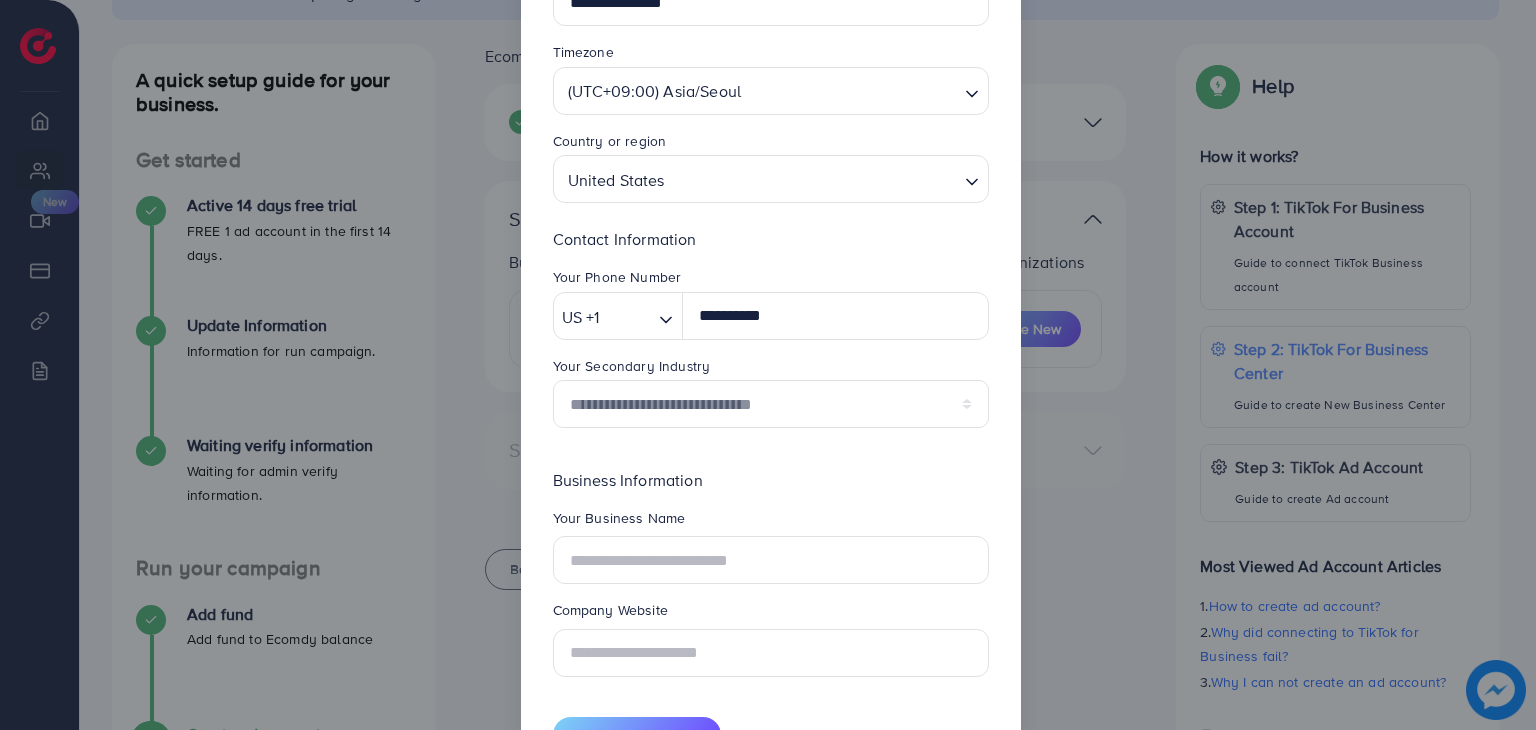 scroll, scrollTop: 172, scrollLeft: 0, axis: vertical 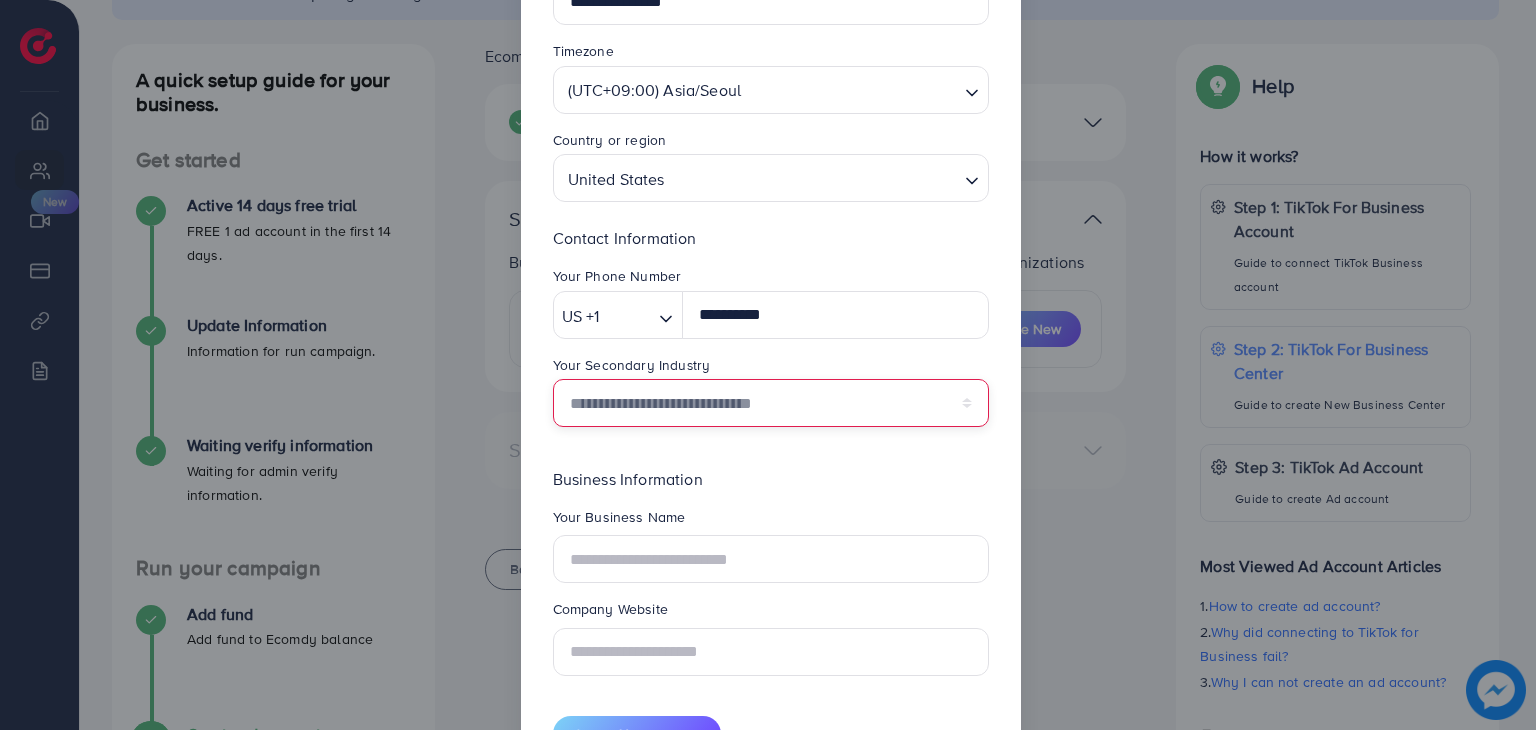 click on "**********" at bounding box center (771, 403) 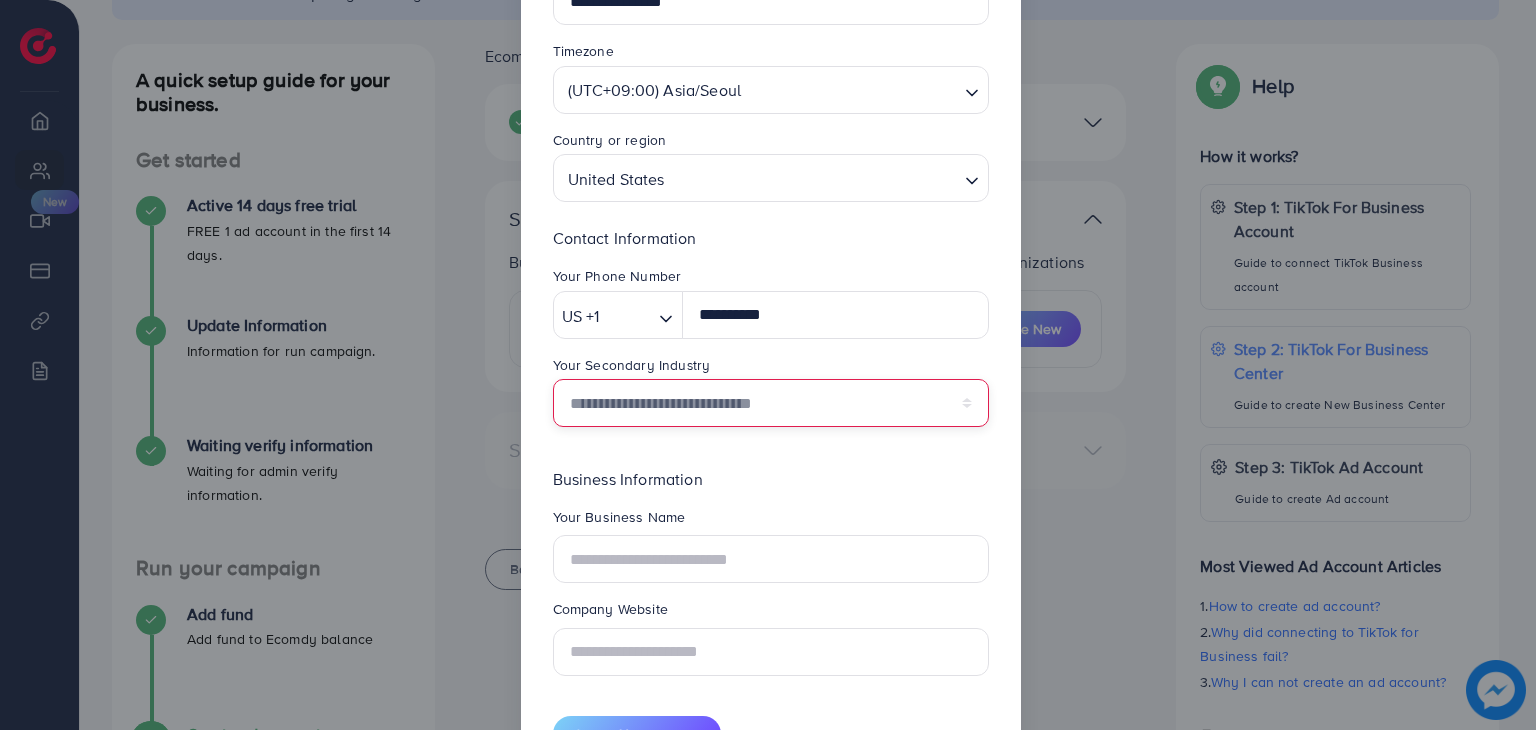select on "******" 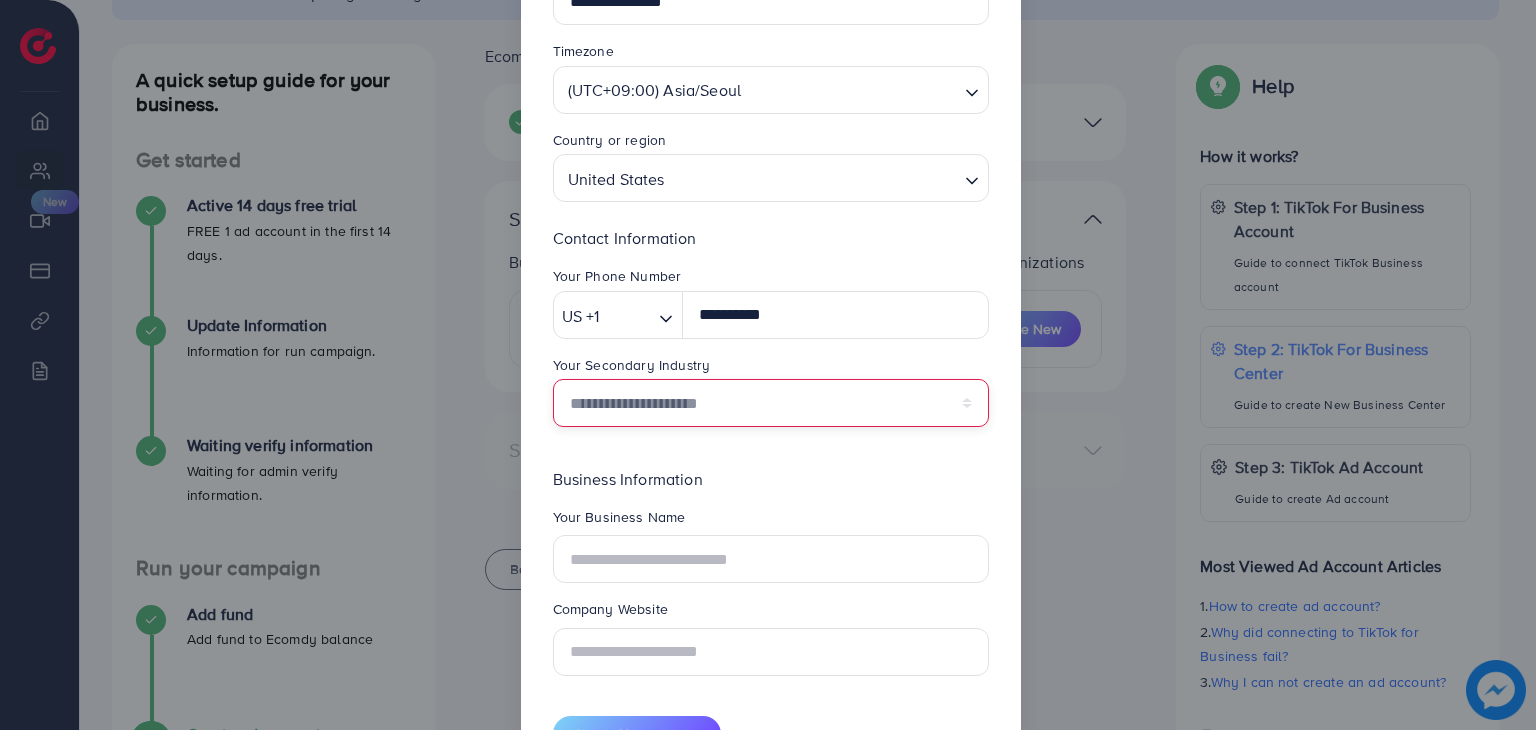 click on "**********" at bounding box center (771, 403) 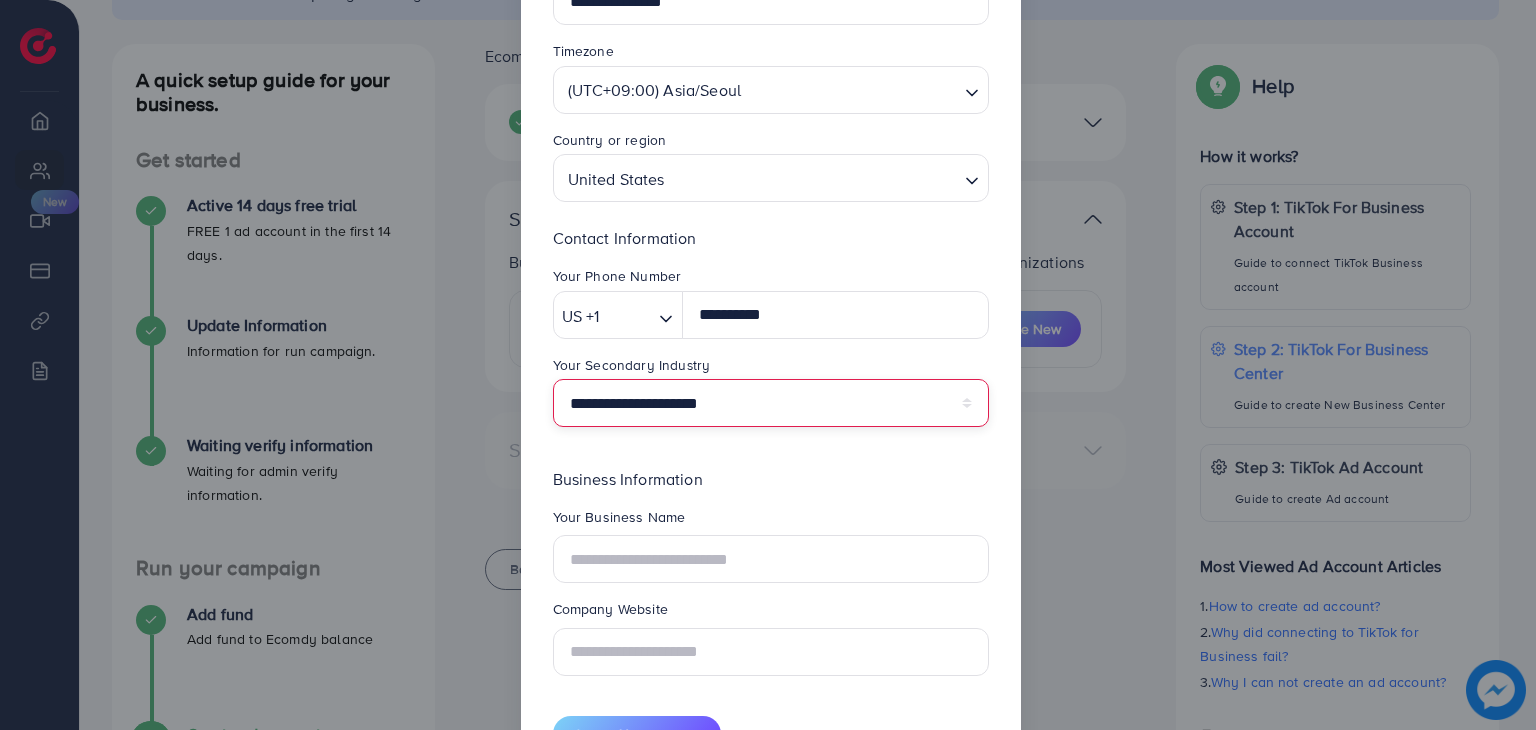 scroll, scrollTop: 254, scrollLeft: 0, axis: vertical 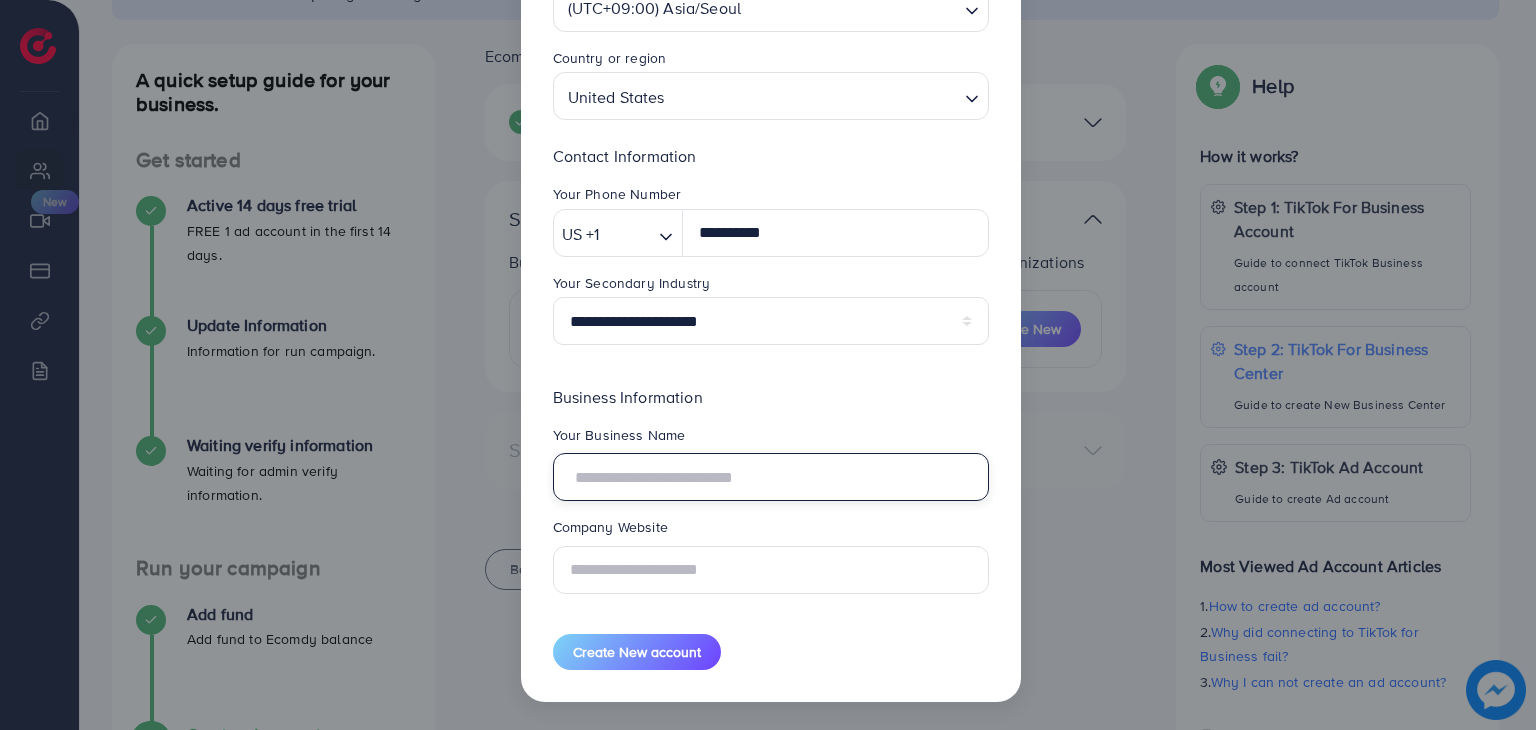 click at bounding box center (771, 477) 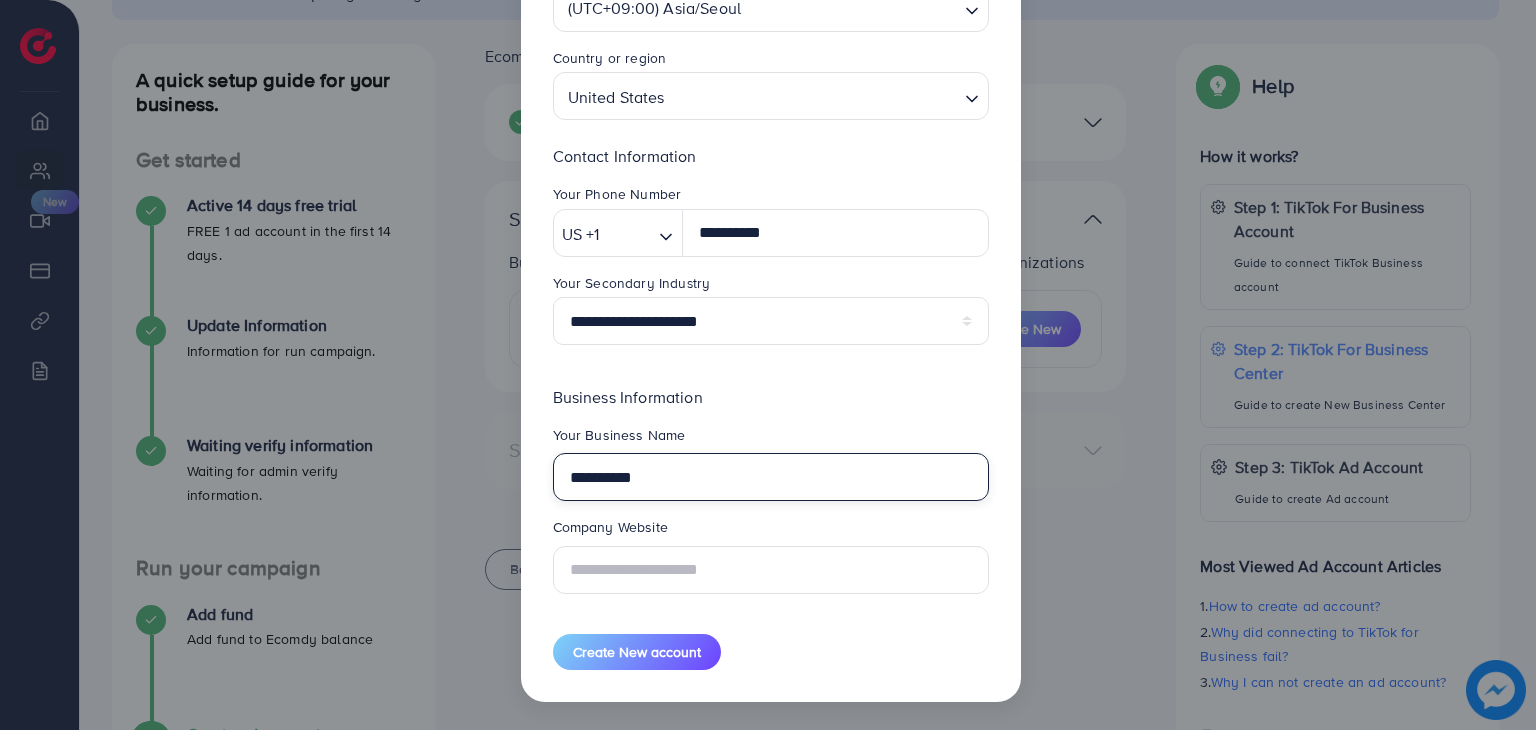 click on "**********" at bounding box center [771, 477] 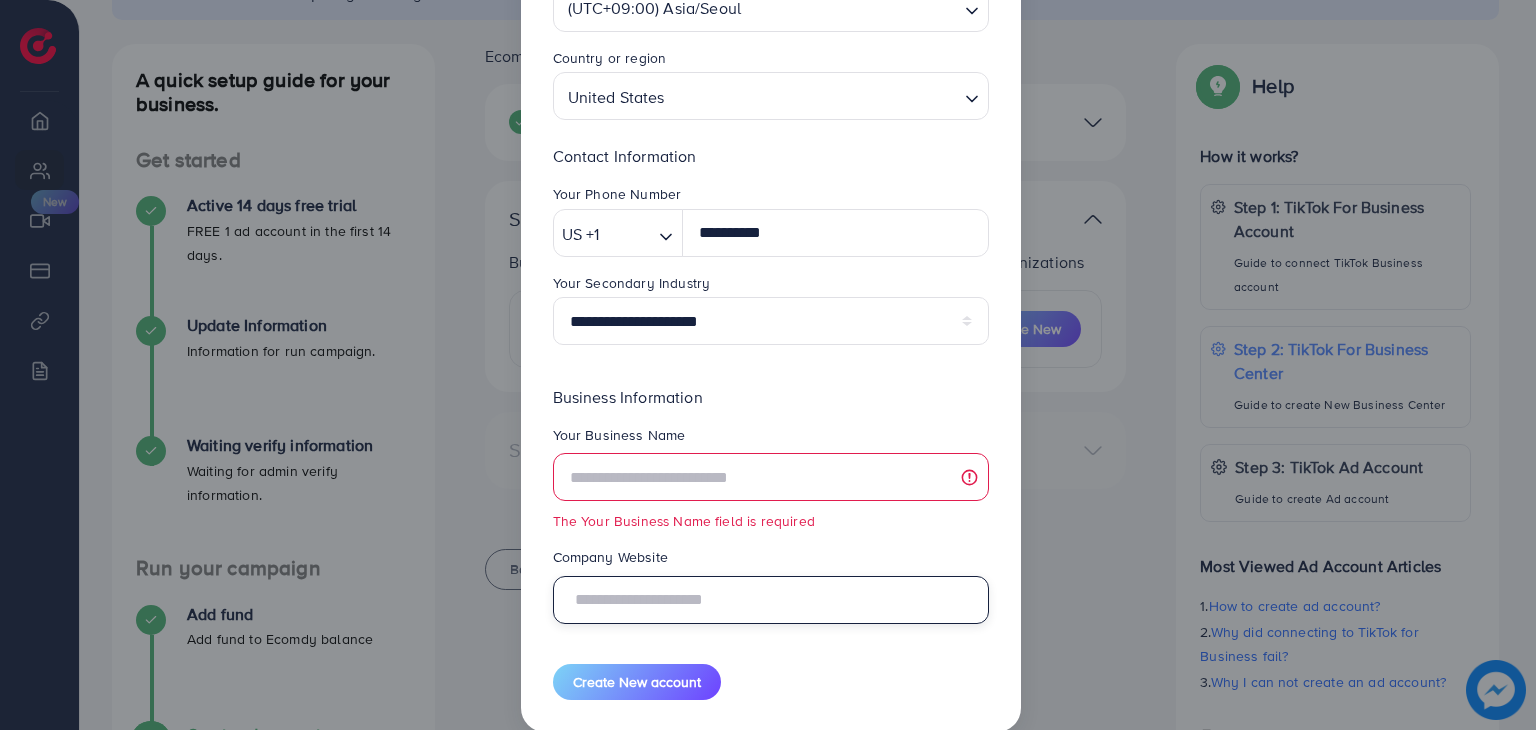 click at bounding box center (771, 600) 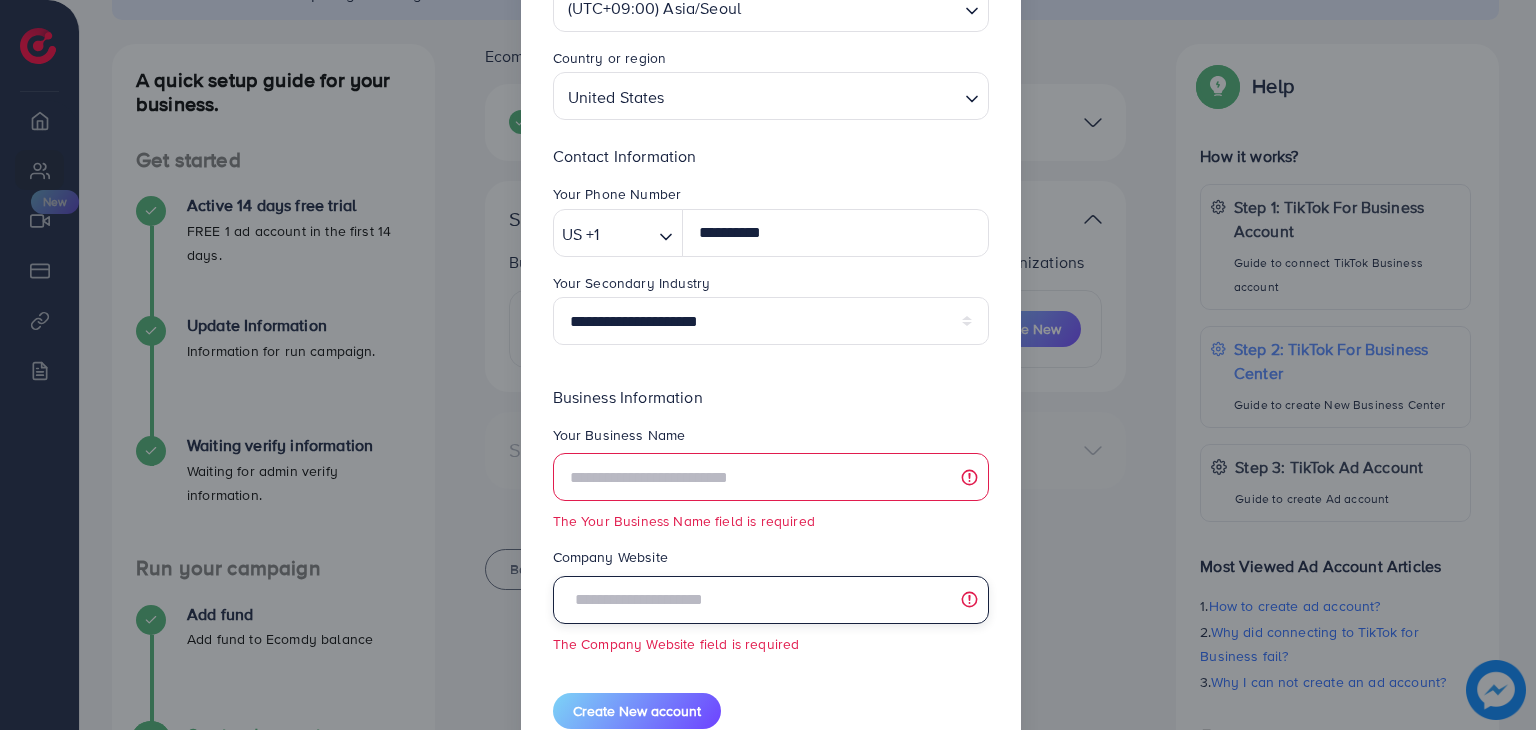 click at bounding box center [771, 600] 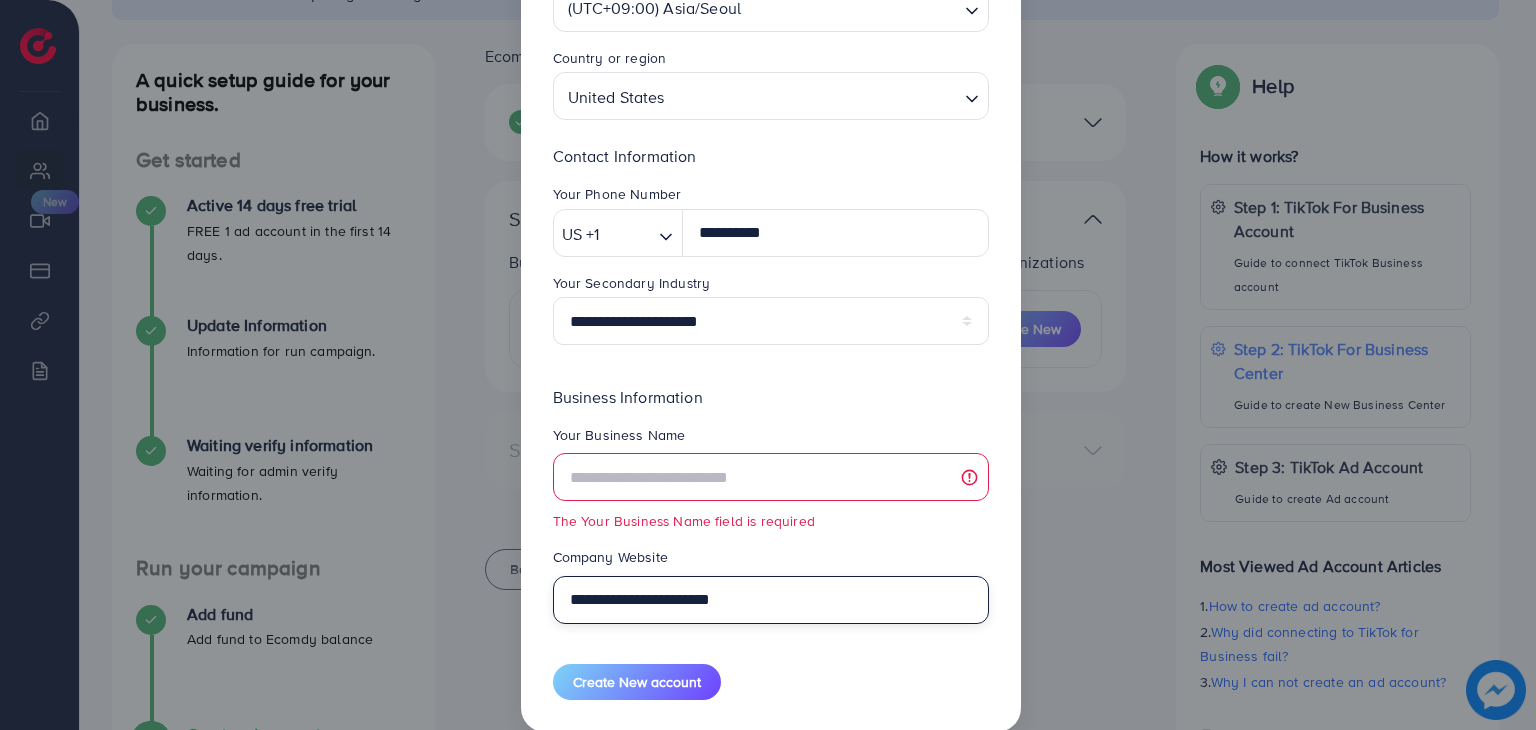 type on "**********" 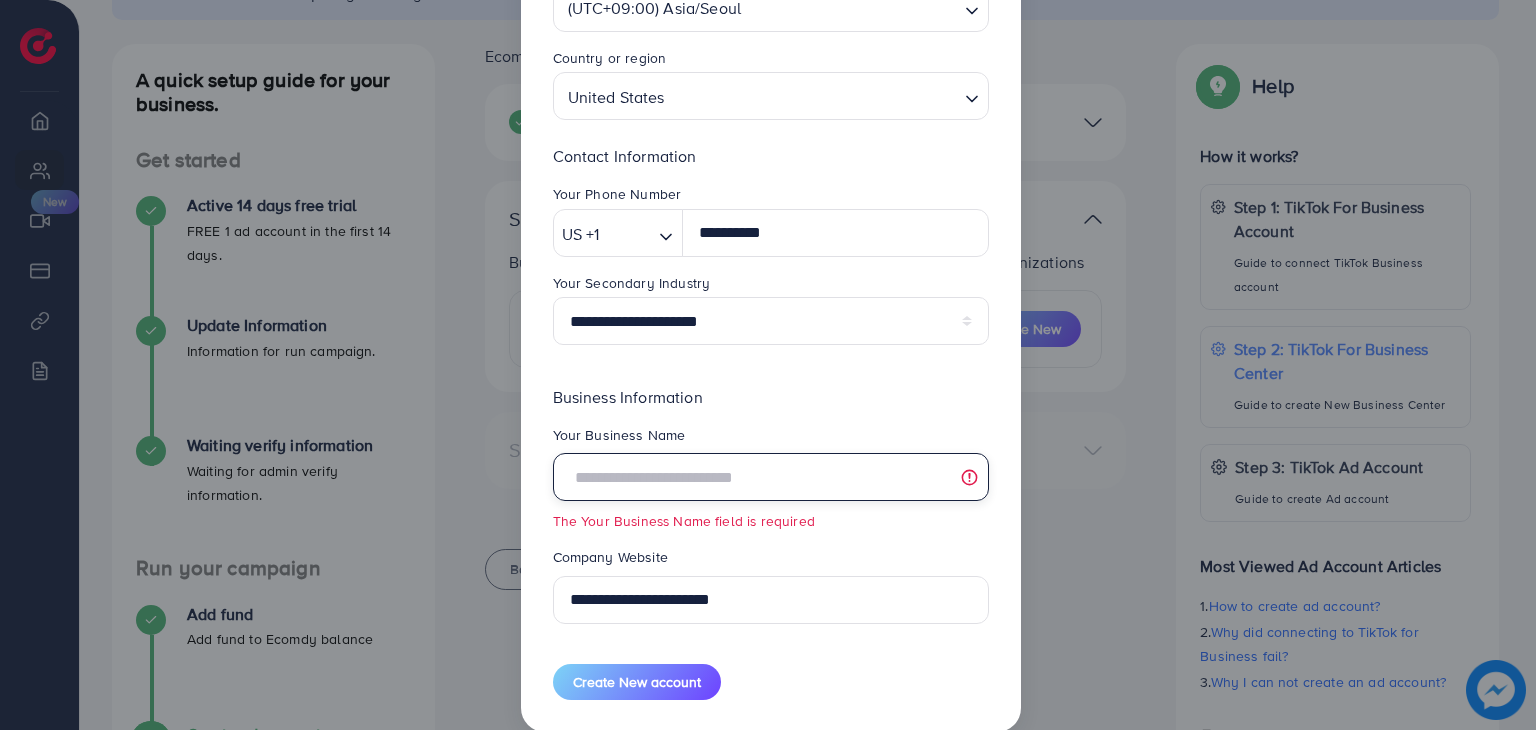 click at bounding box center (771, 477) 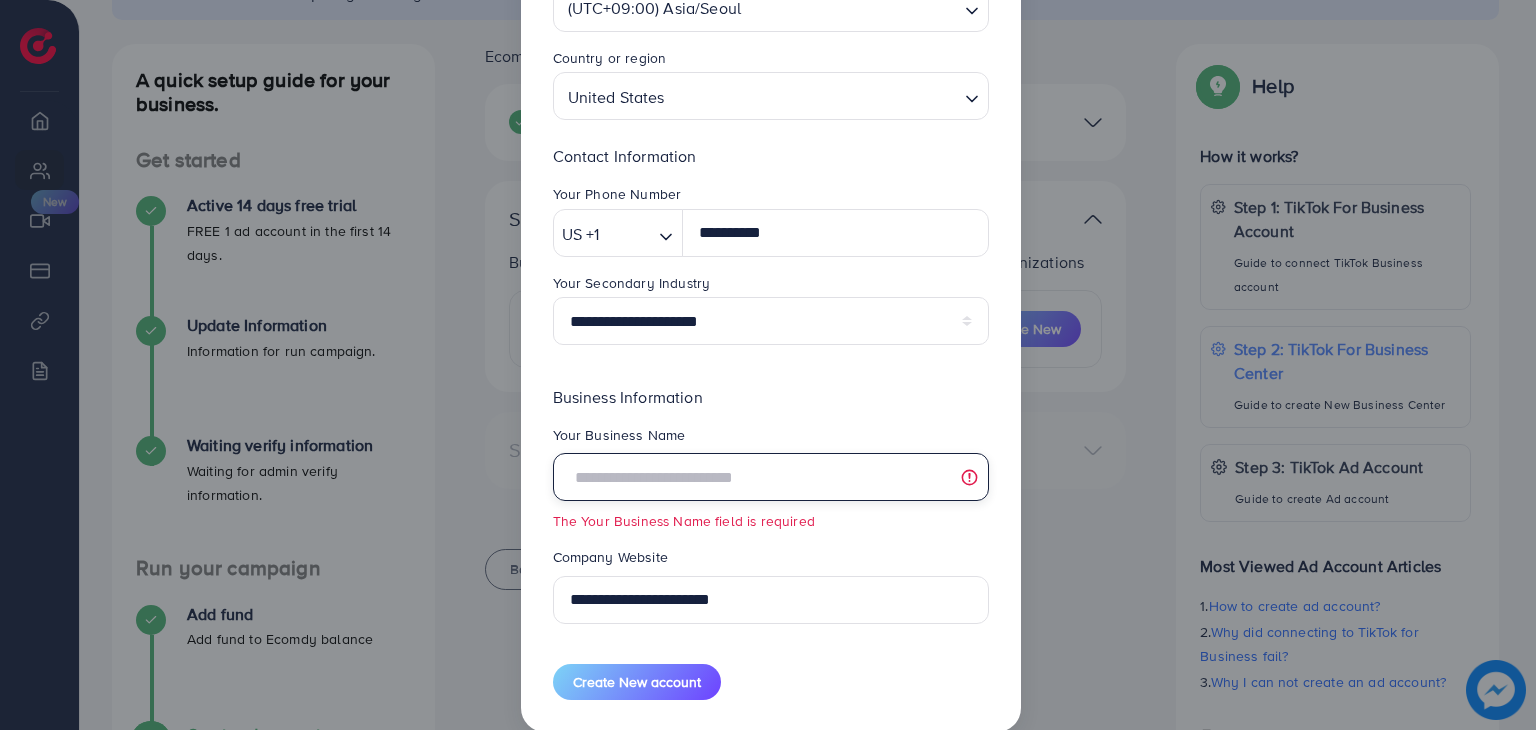 paste on "**********" 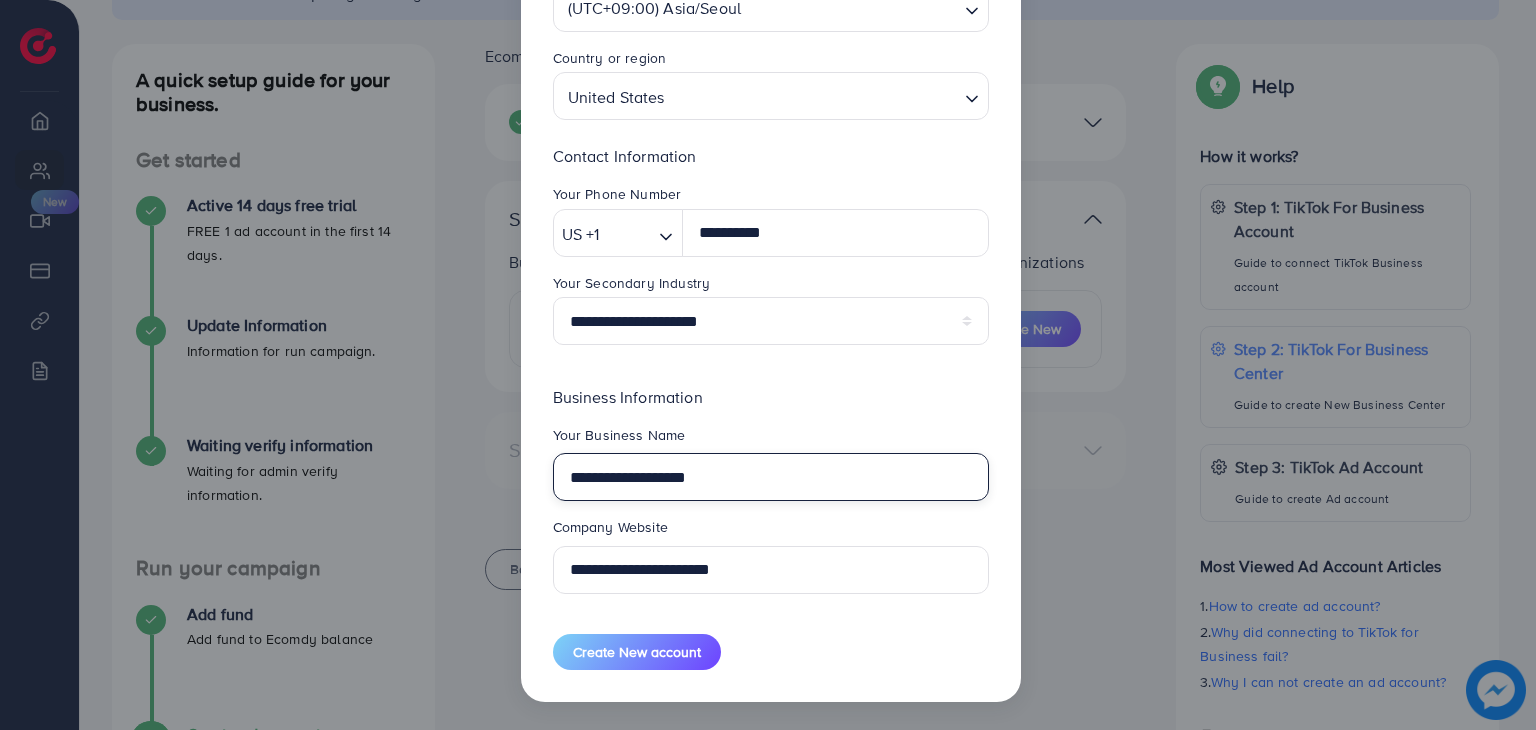 click on "**********" at bounding box center [771, 477] 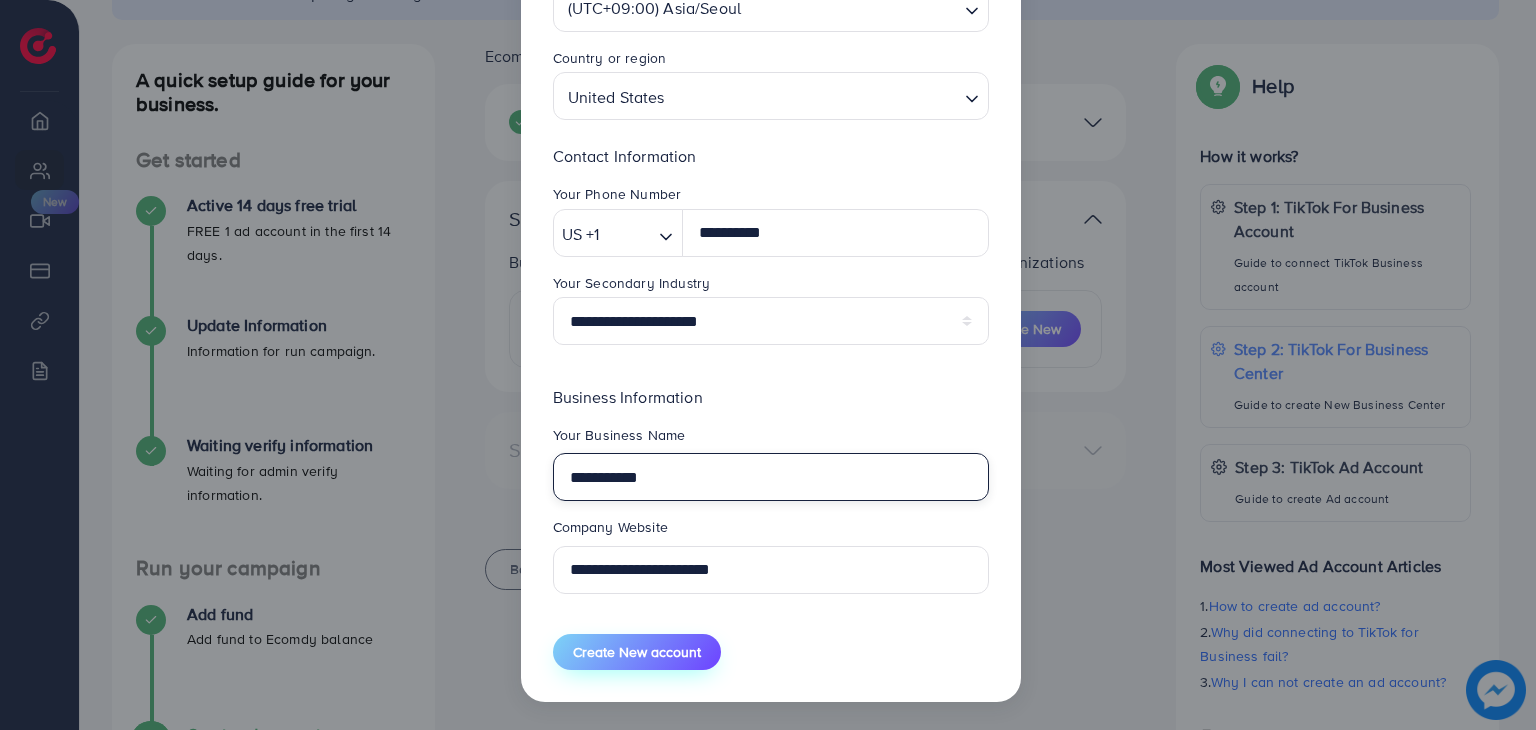 type on "**********" 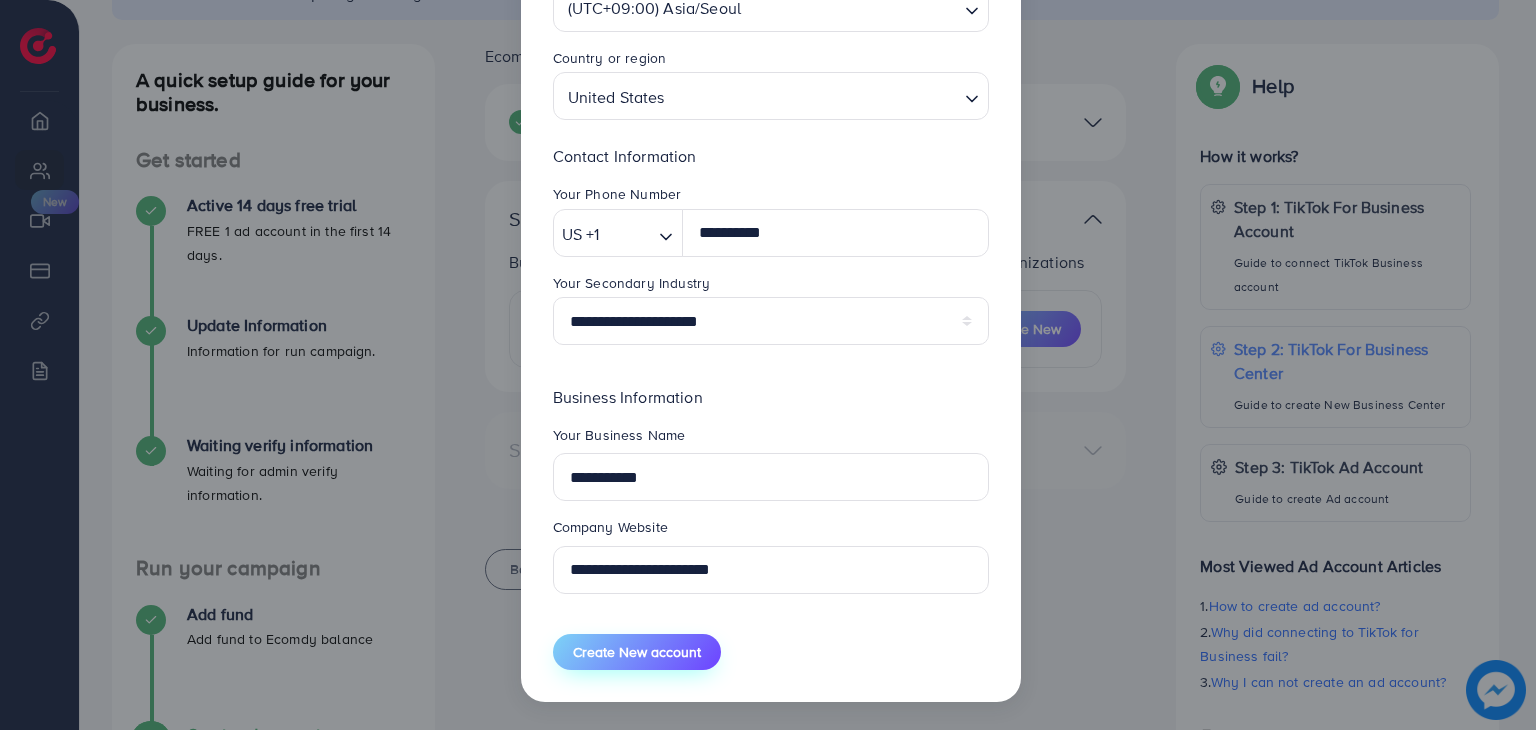 click on "Create New account" at bounding box center [637, 652] 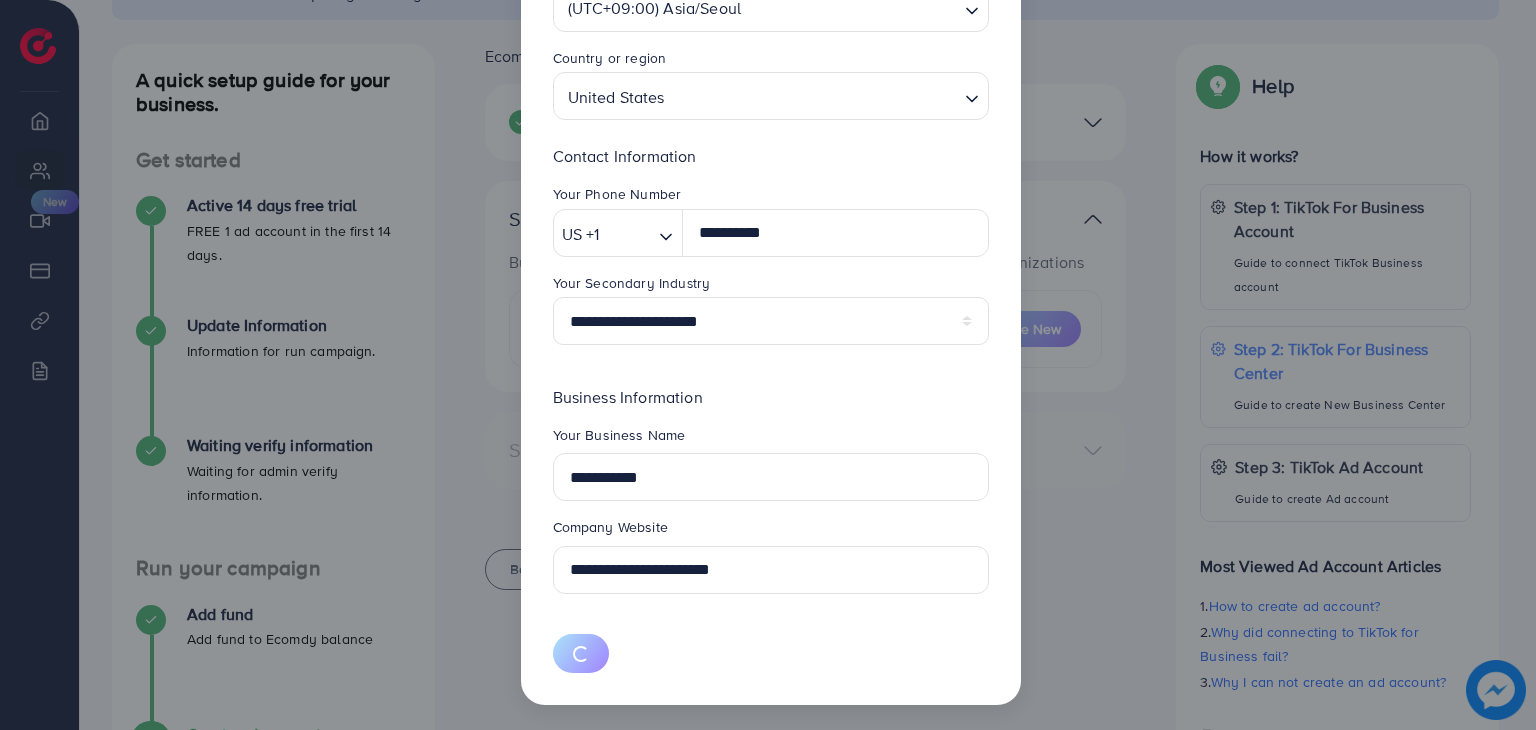 type 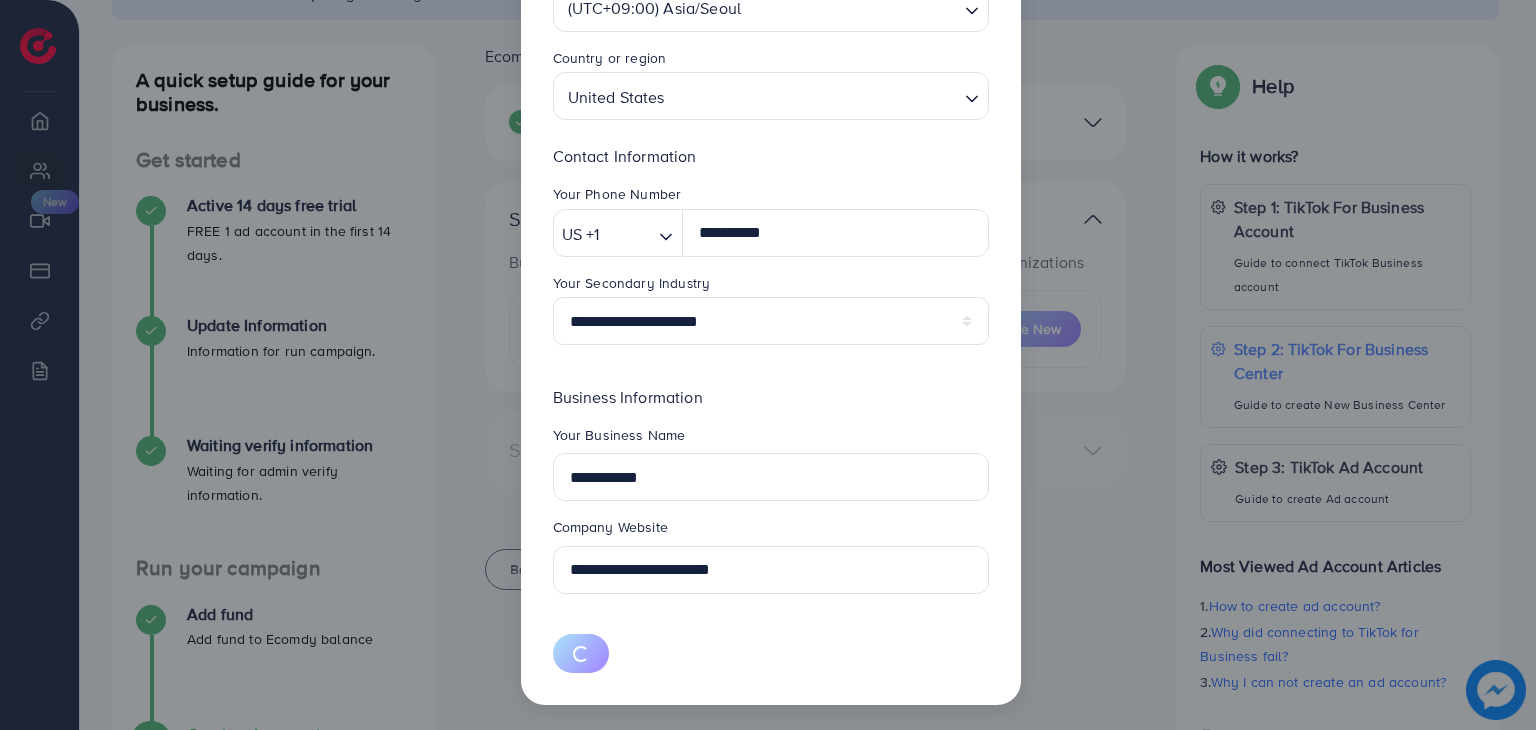 type 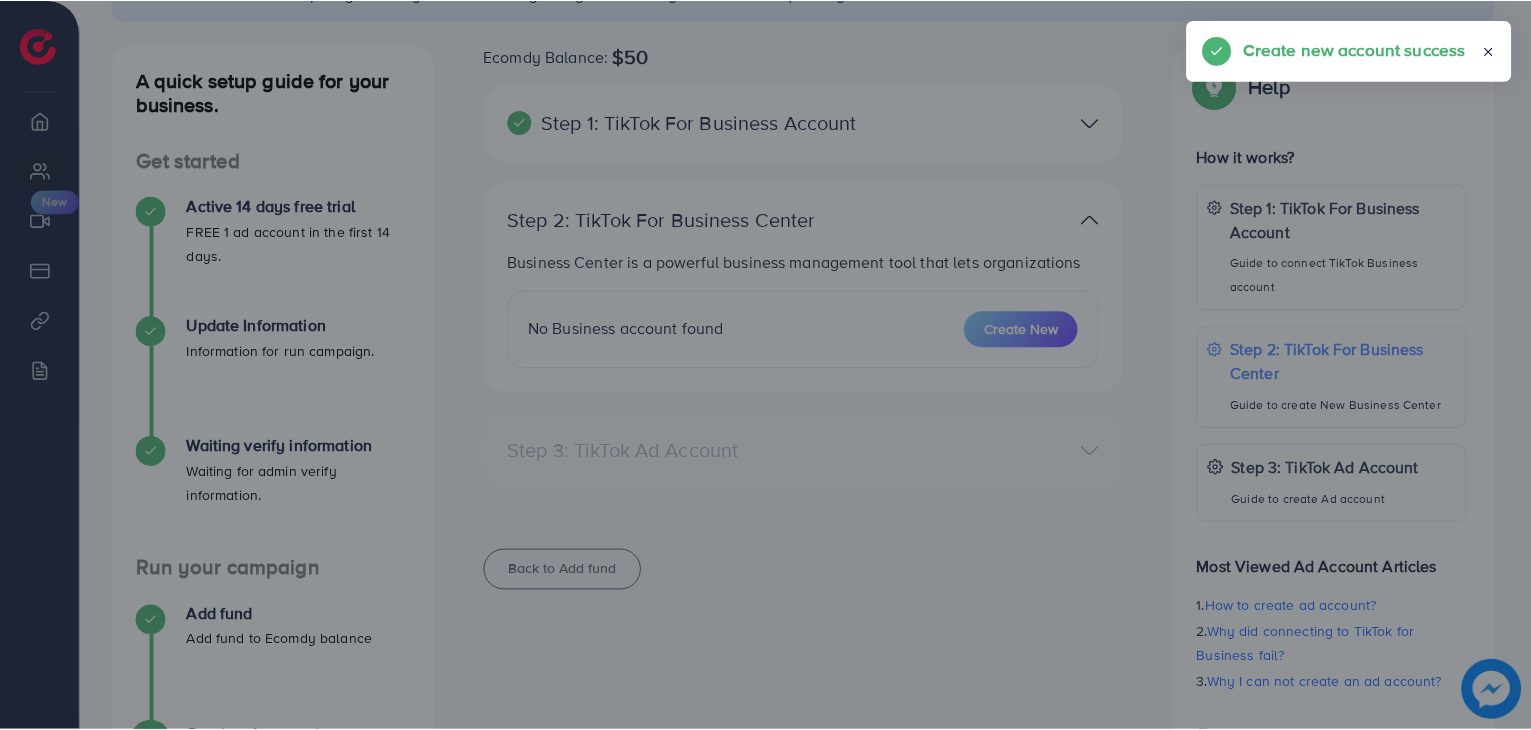 scroll, scrollTop: 108, scrollLeft: 0, axis: vertical 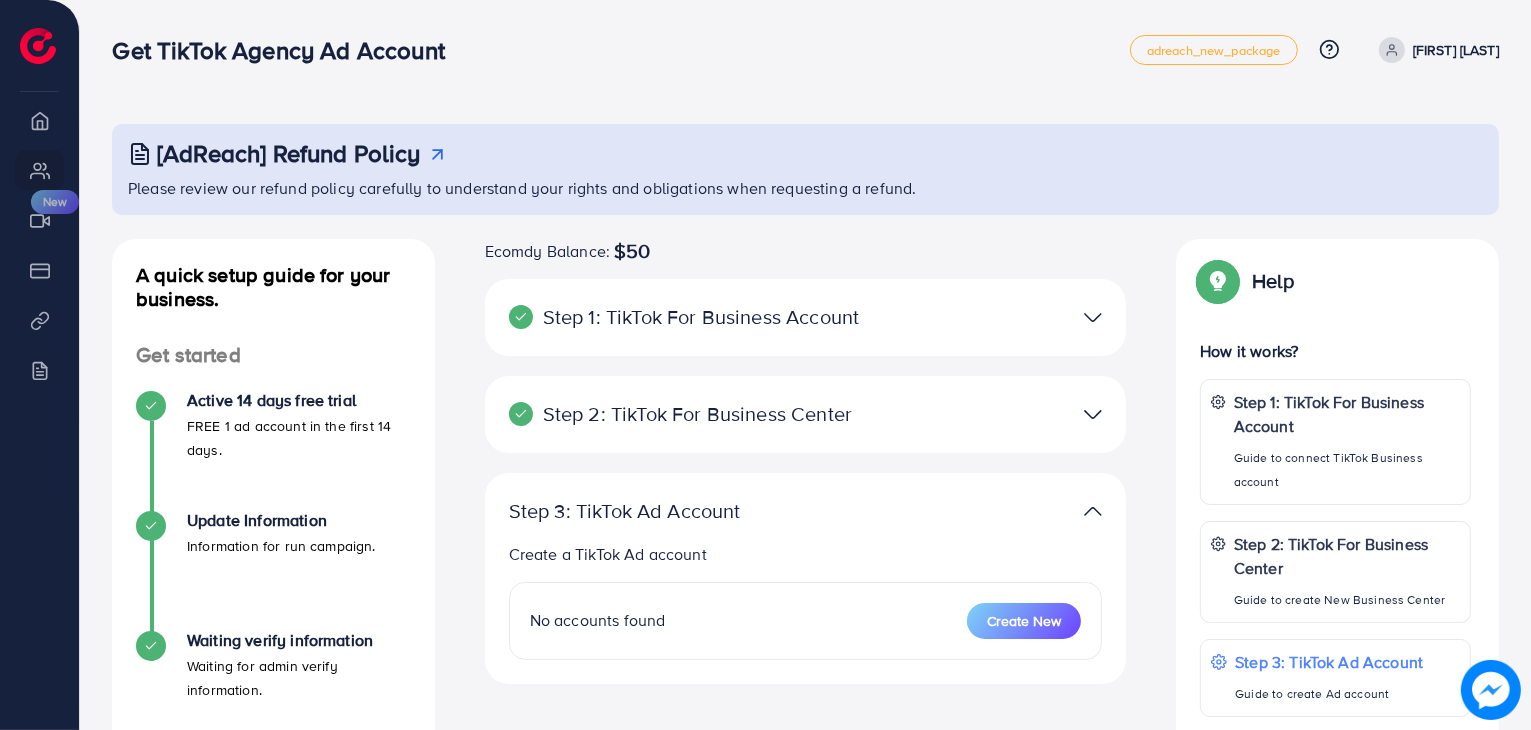 click 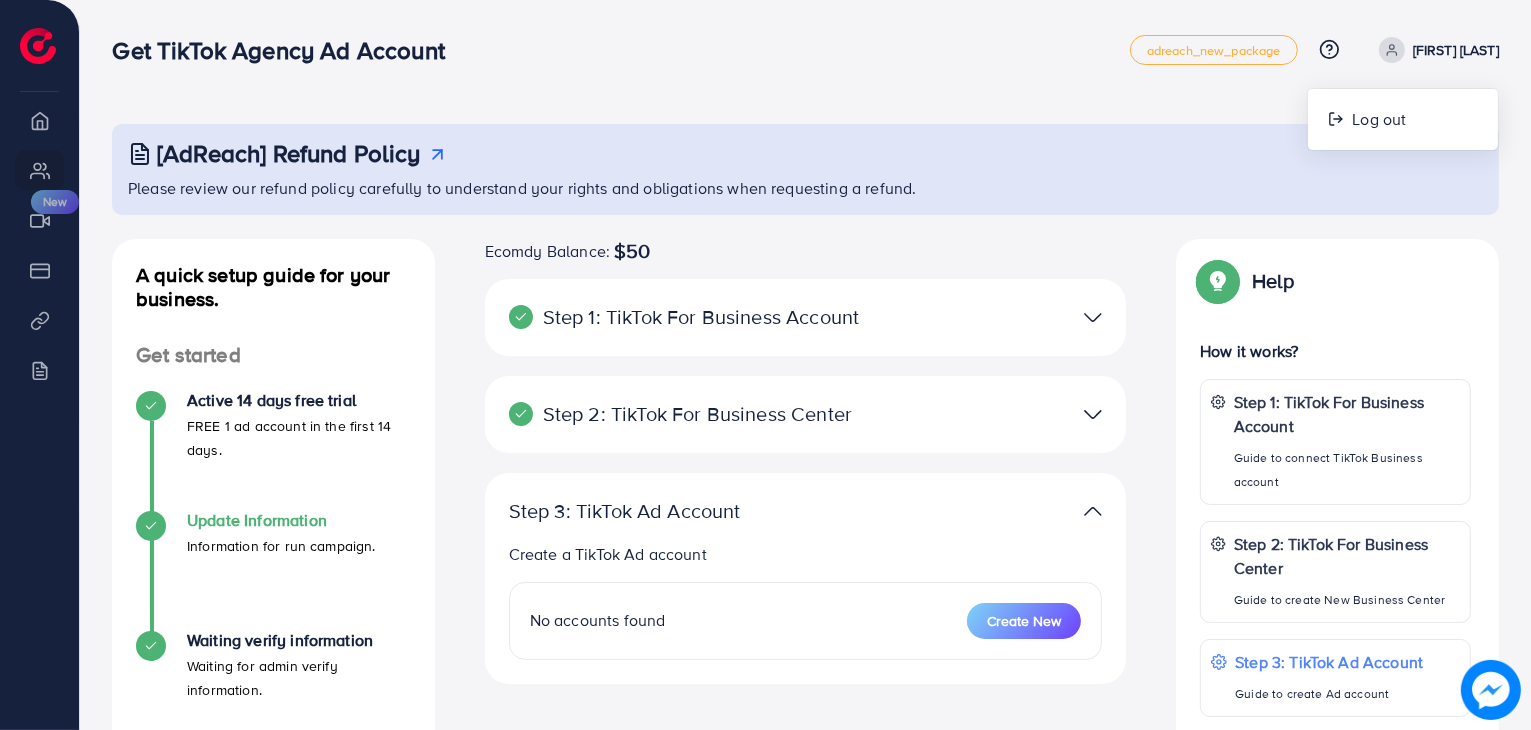 click at bounding box center [151, 526] 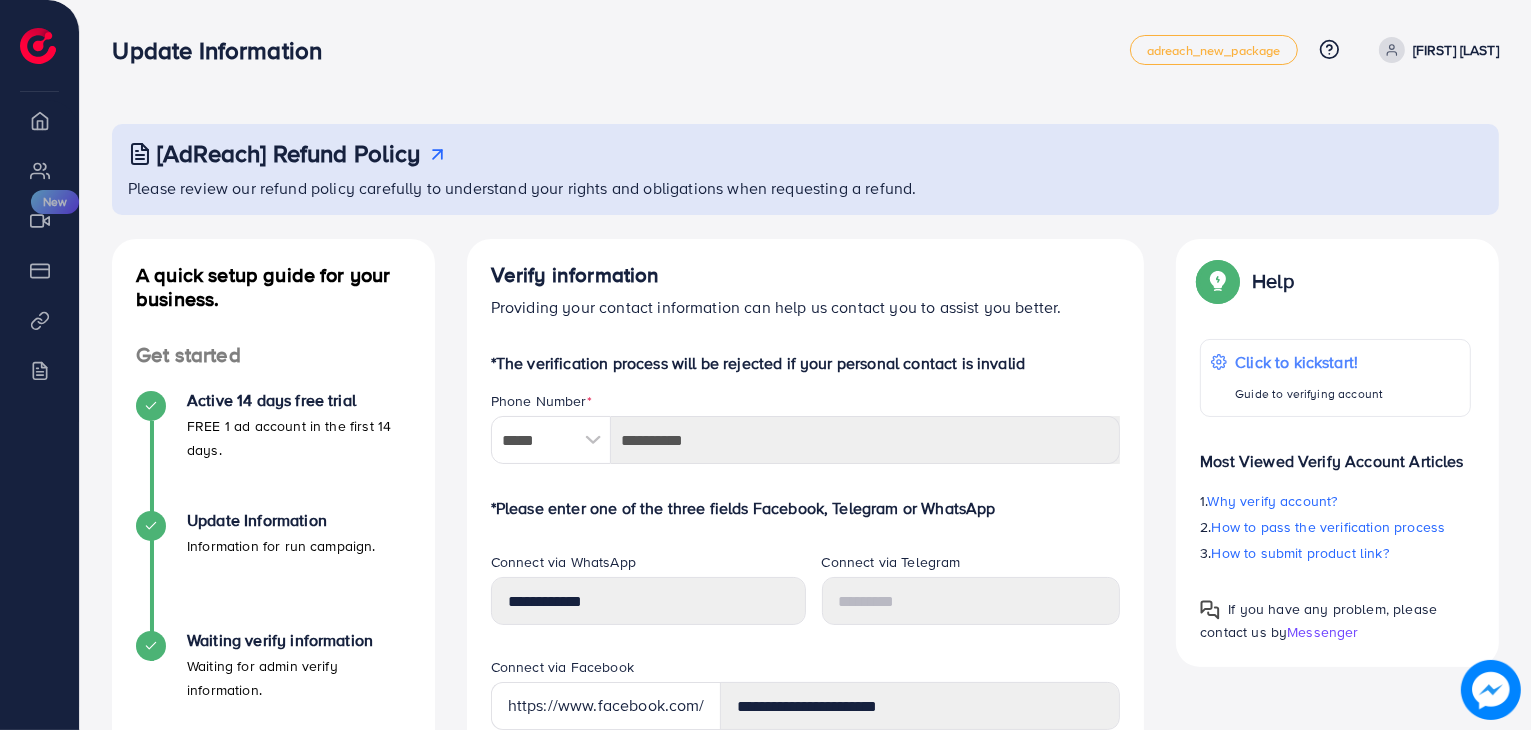 scroll, scrollTop: 0, scrollLeft: 0, axis: both 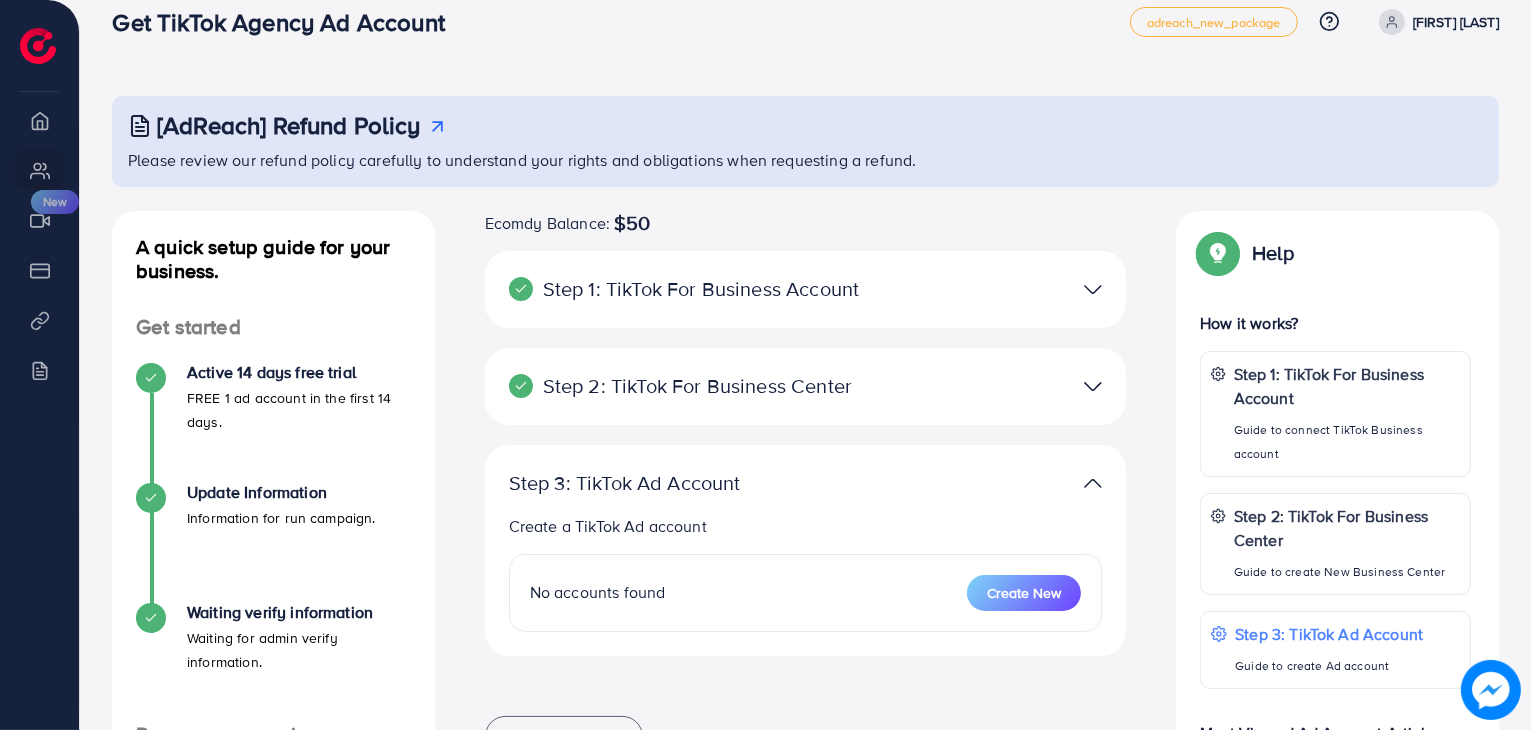click at bounding box center (1014, 386) 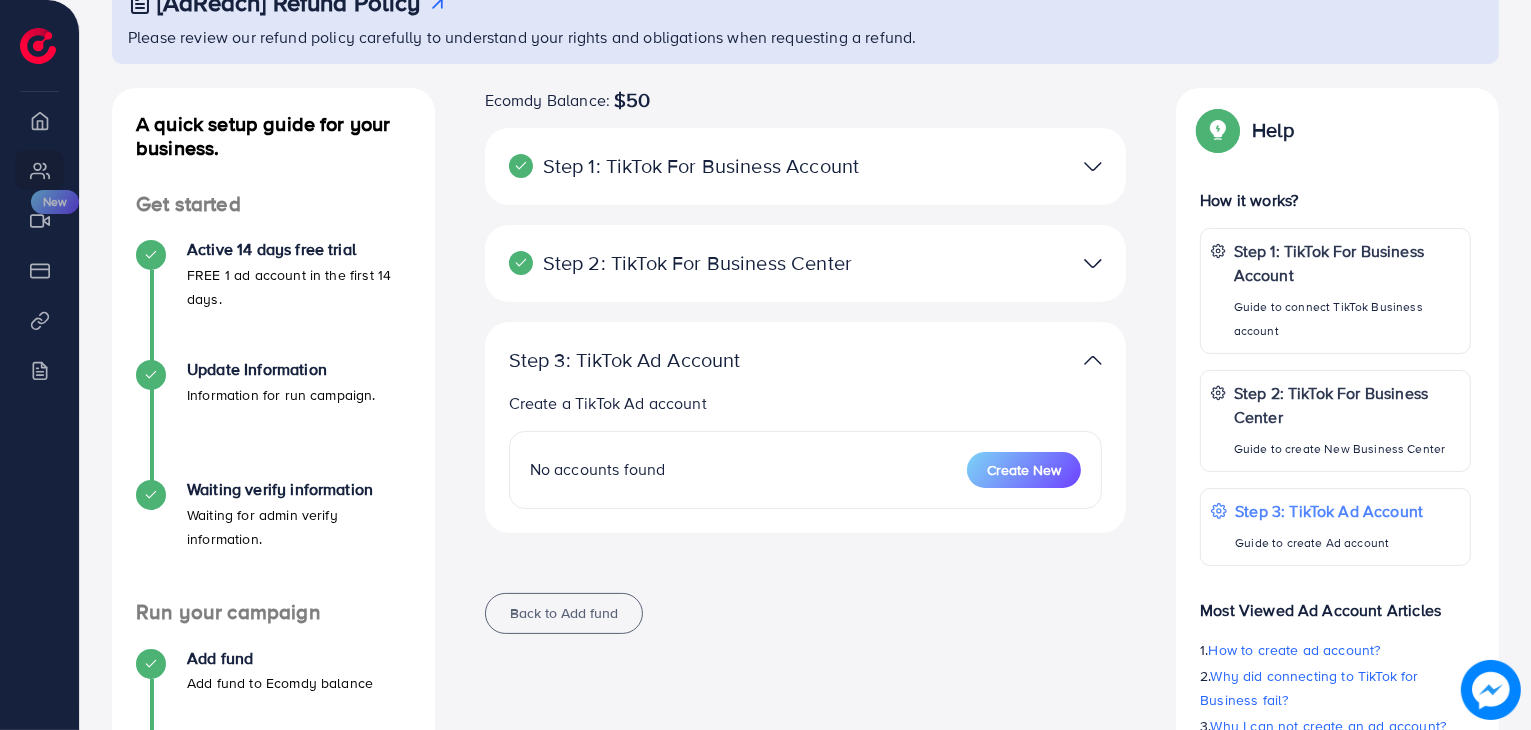 scroll, scrollTop: 152, scrollLeft: 0, axis: vertical 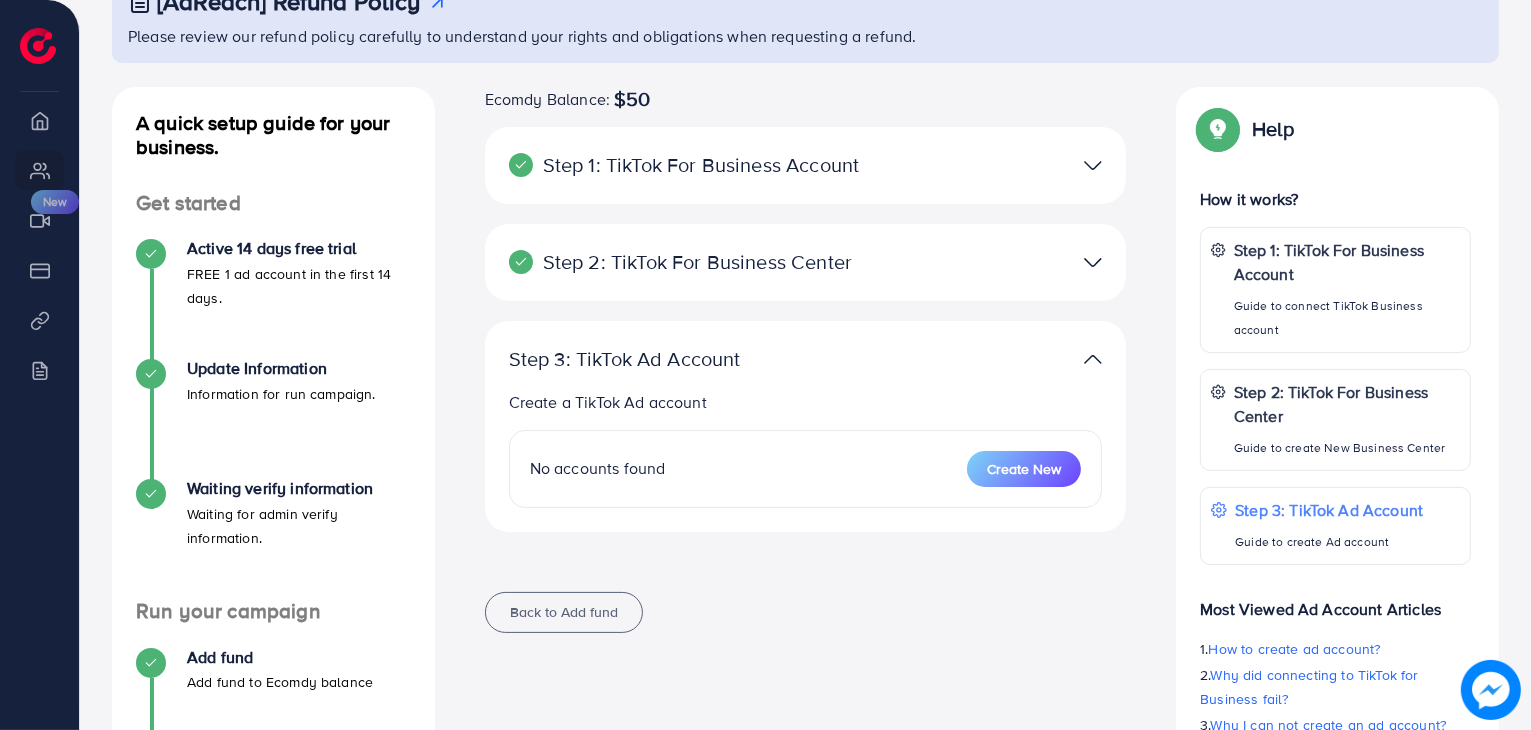 click at bounding box center (1093, 359) 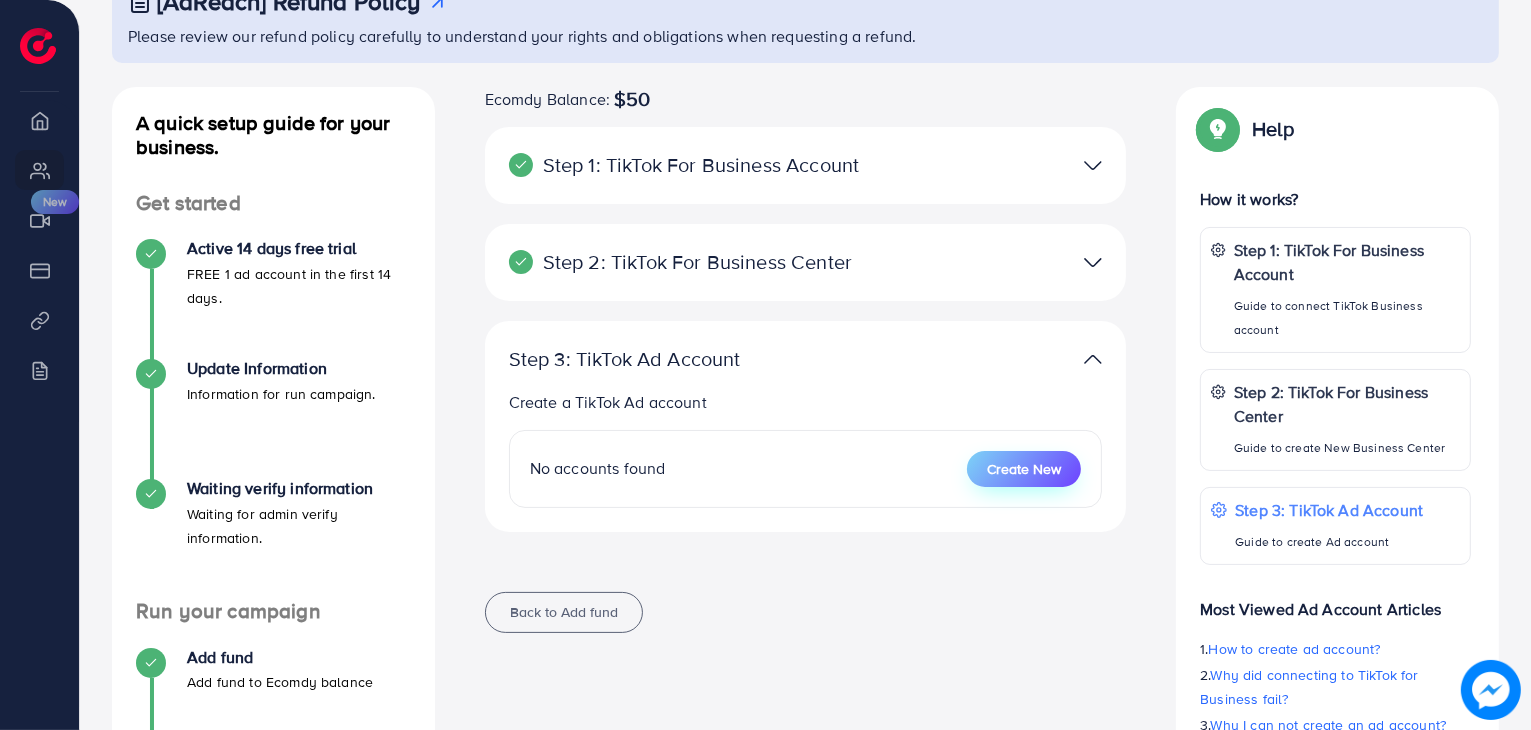 click on "Create New" at bounding box center [1024, 469] 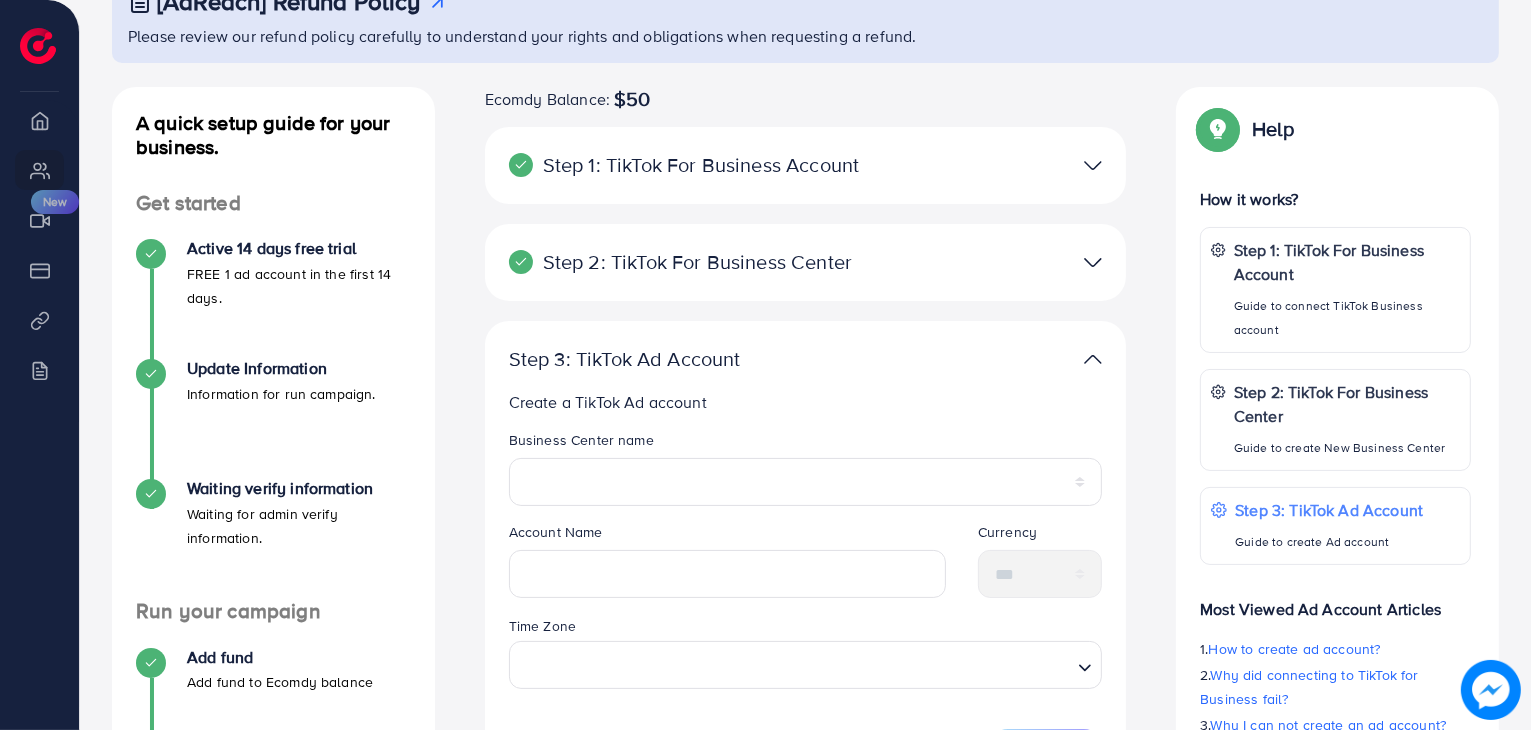 scroll, scrollTop: 230, scrollLeft: 0, axis: vertical 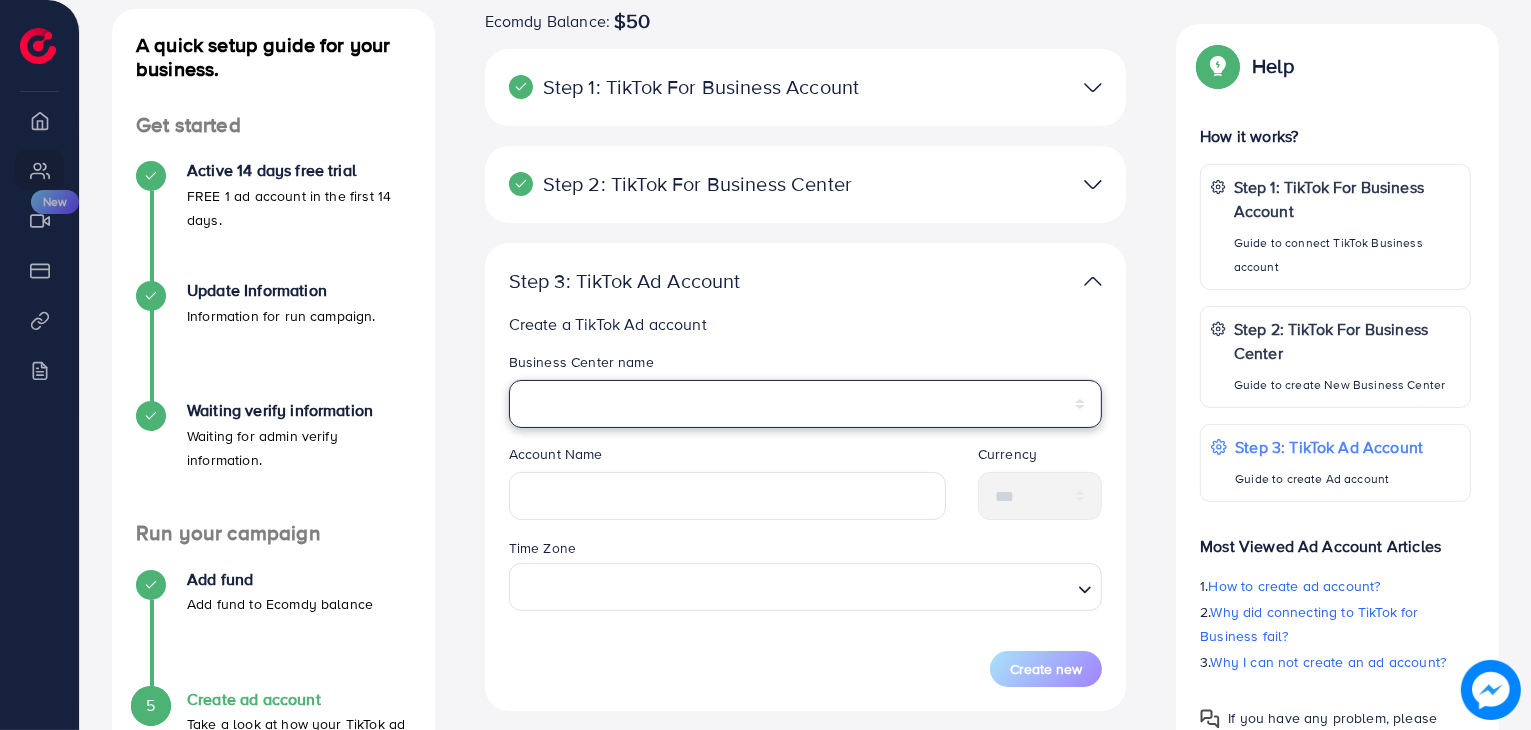 click on "**********" at bounding box center (806, 404) 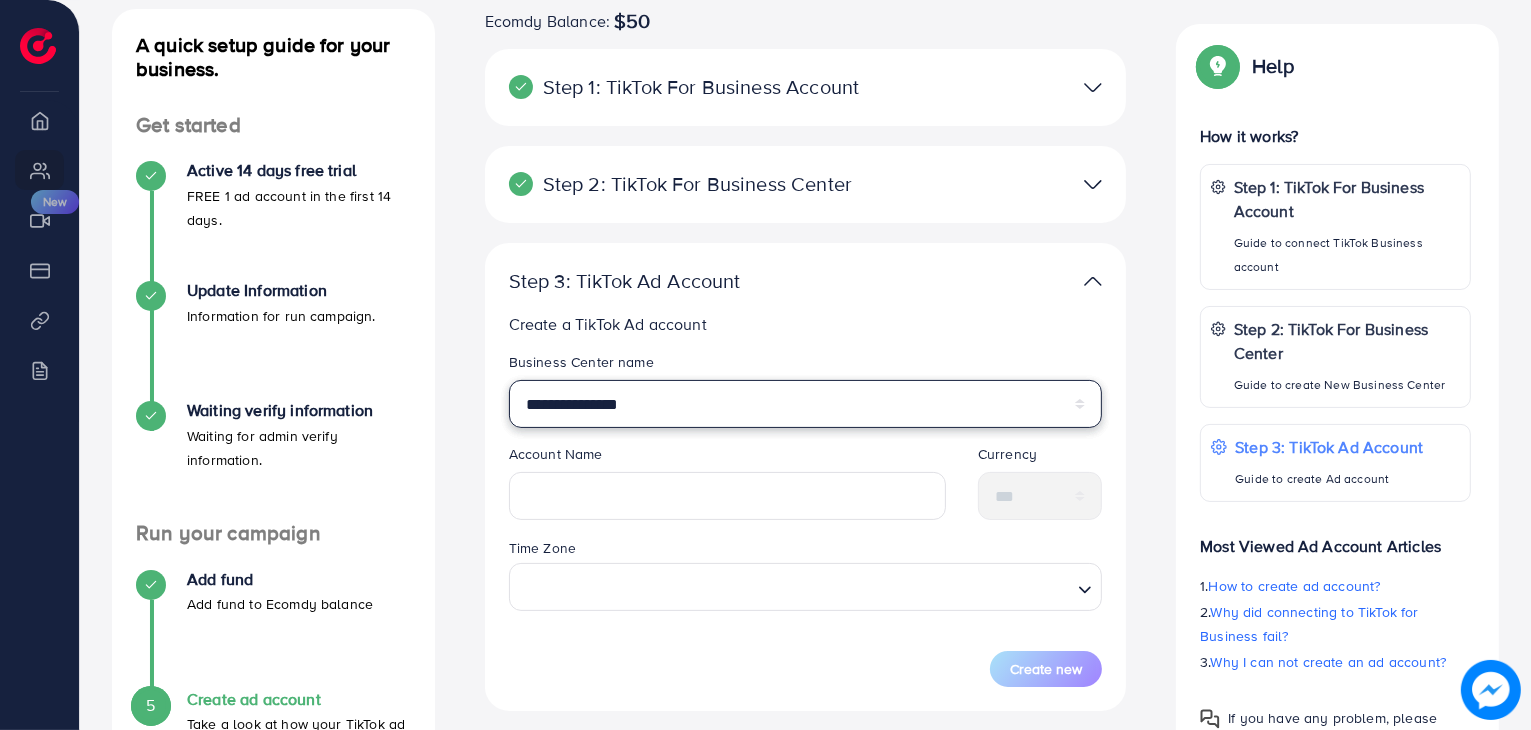click on "**********" at bounding box center [806, 404] 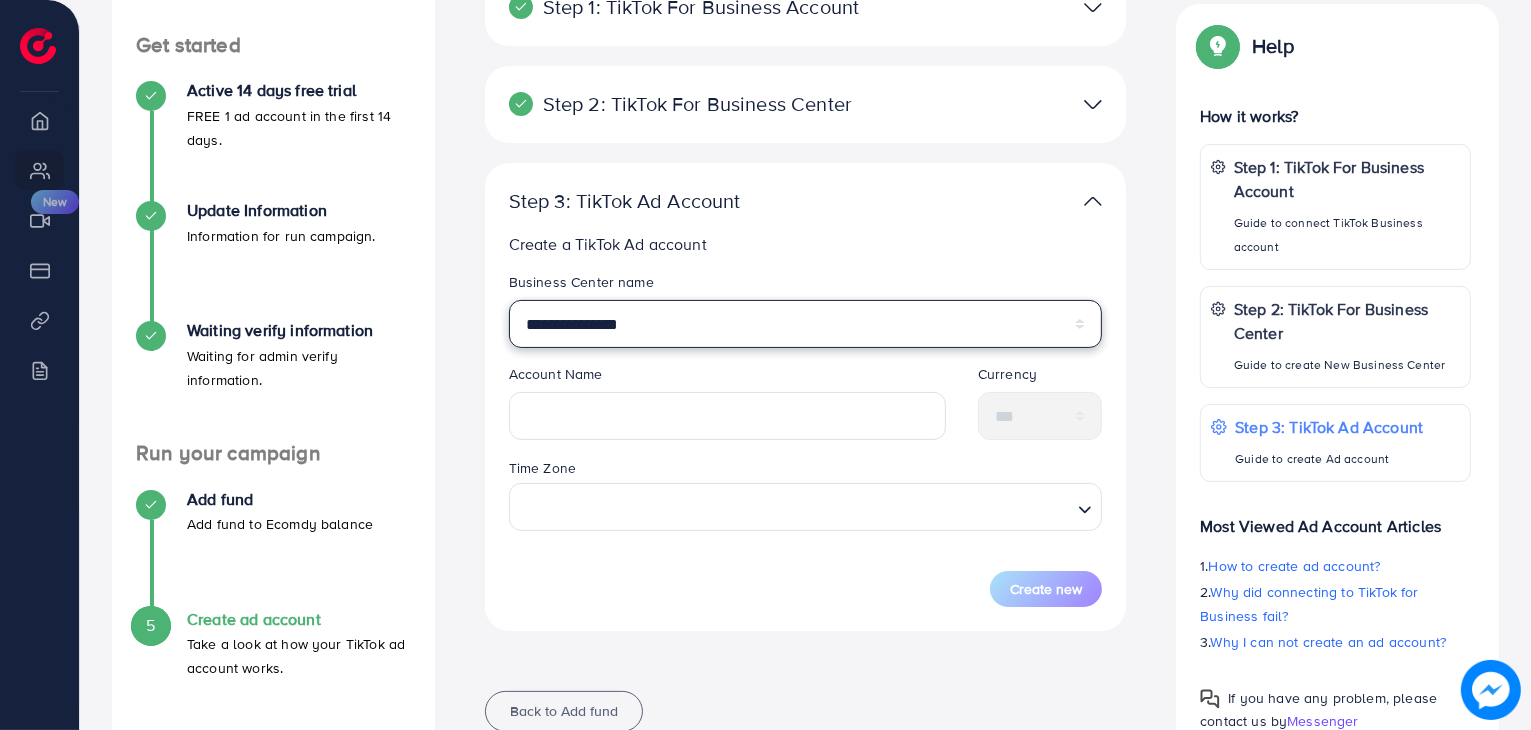 scroll, scrollTop: 316, scrollLeft: 0, axis: vertical 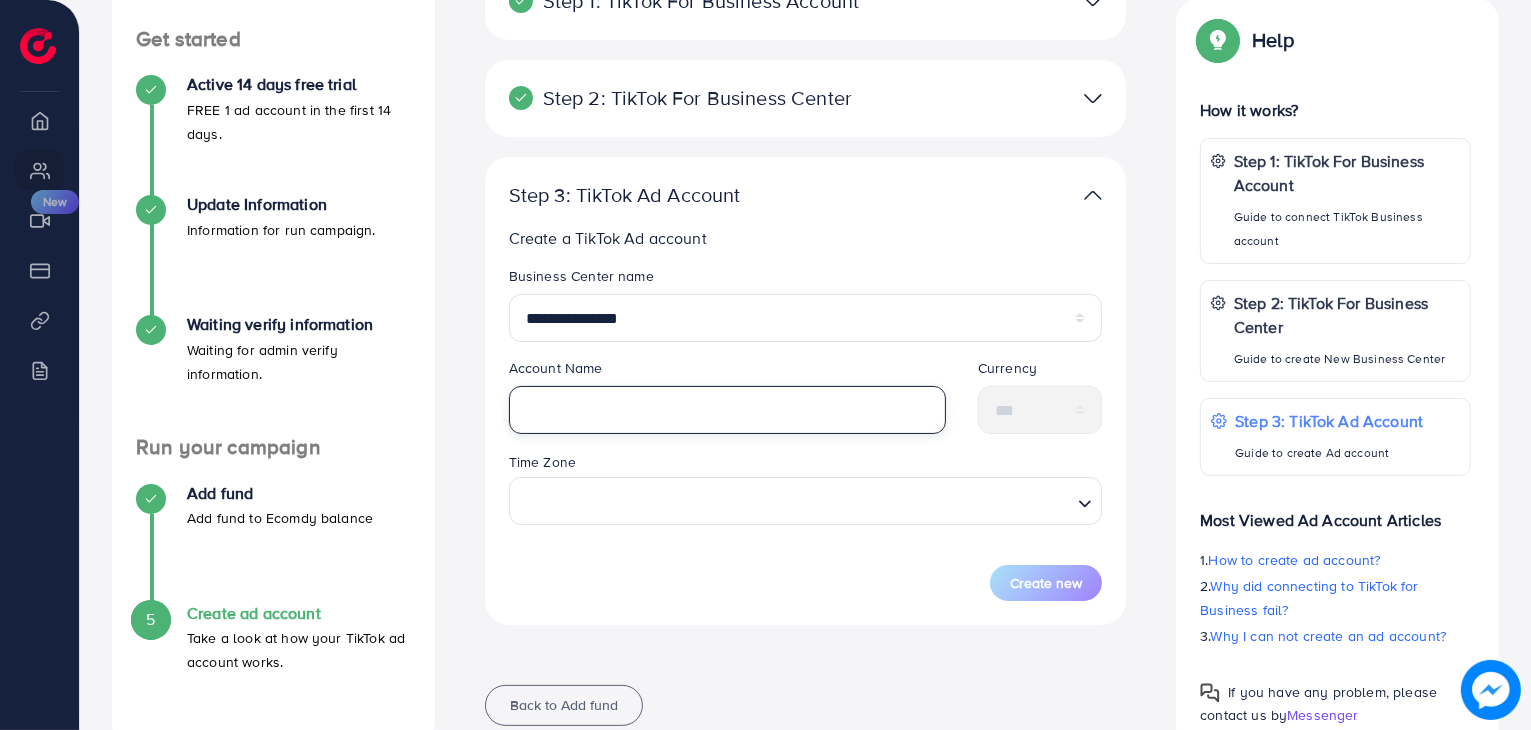 click at bounding box center [727, 410] 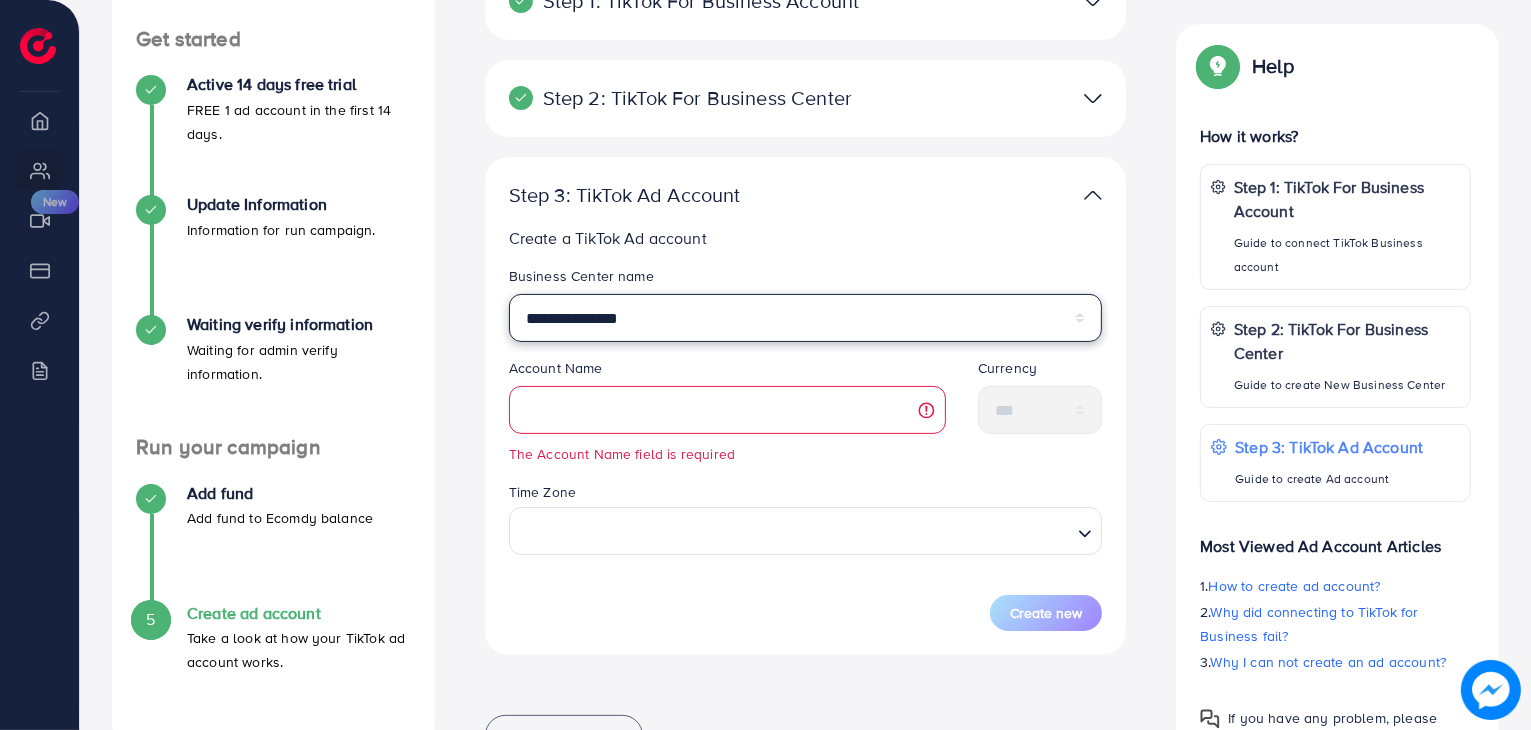 drag, startPoint x: 636, startPoint y: 314, endPoint x: 591, endPoint y: 419, distance: 114.236595 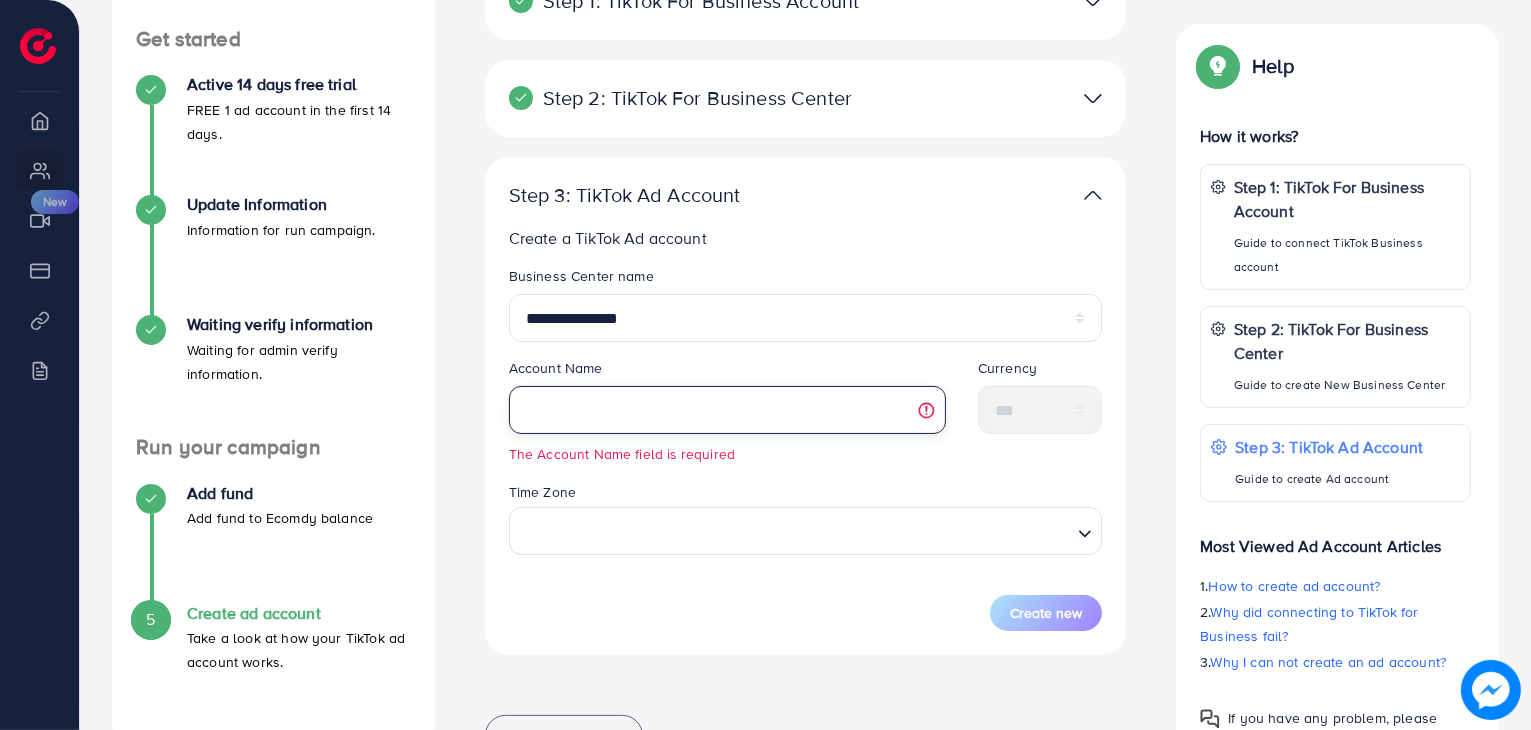 click at bounding box center [727, 410] 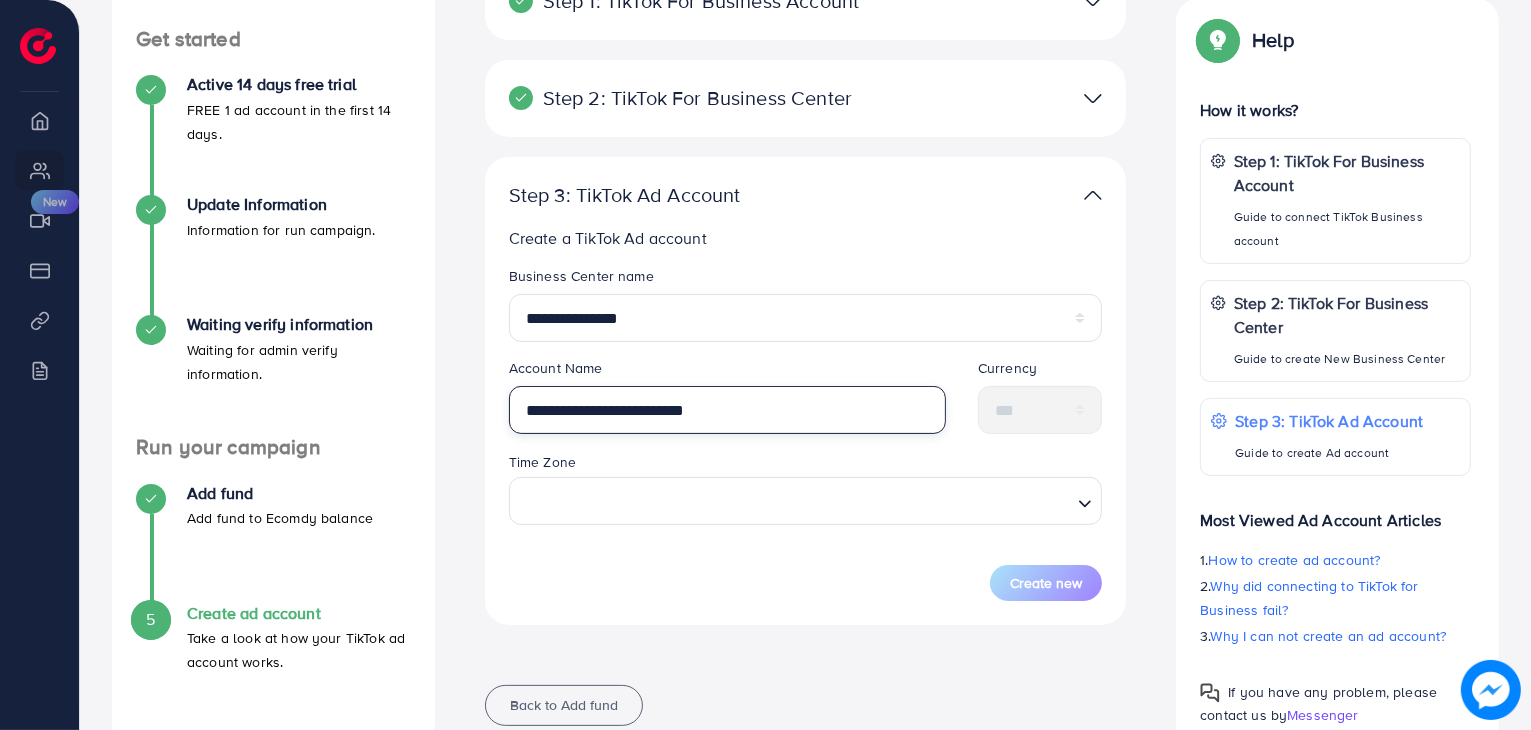 drag, startPoint x: 707, startPoint y: 405, endPoint x: 484, endPoint y: 395, distance: 223.2241 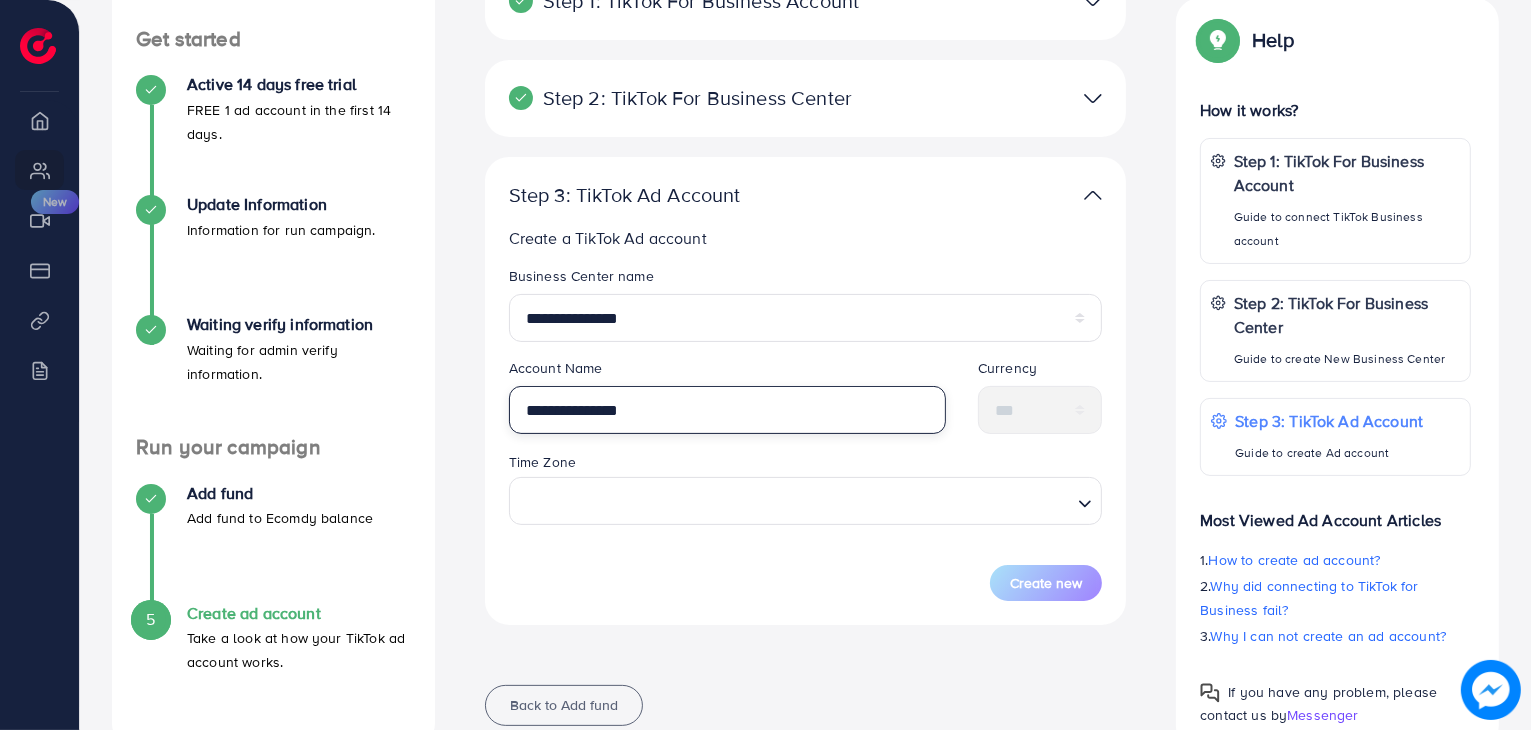 type on "**********" 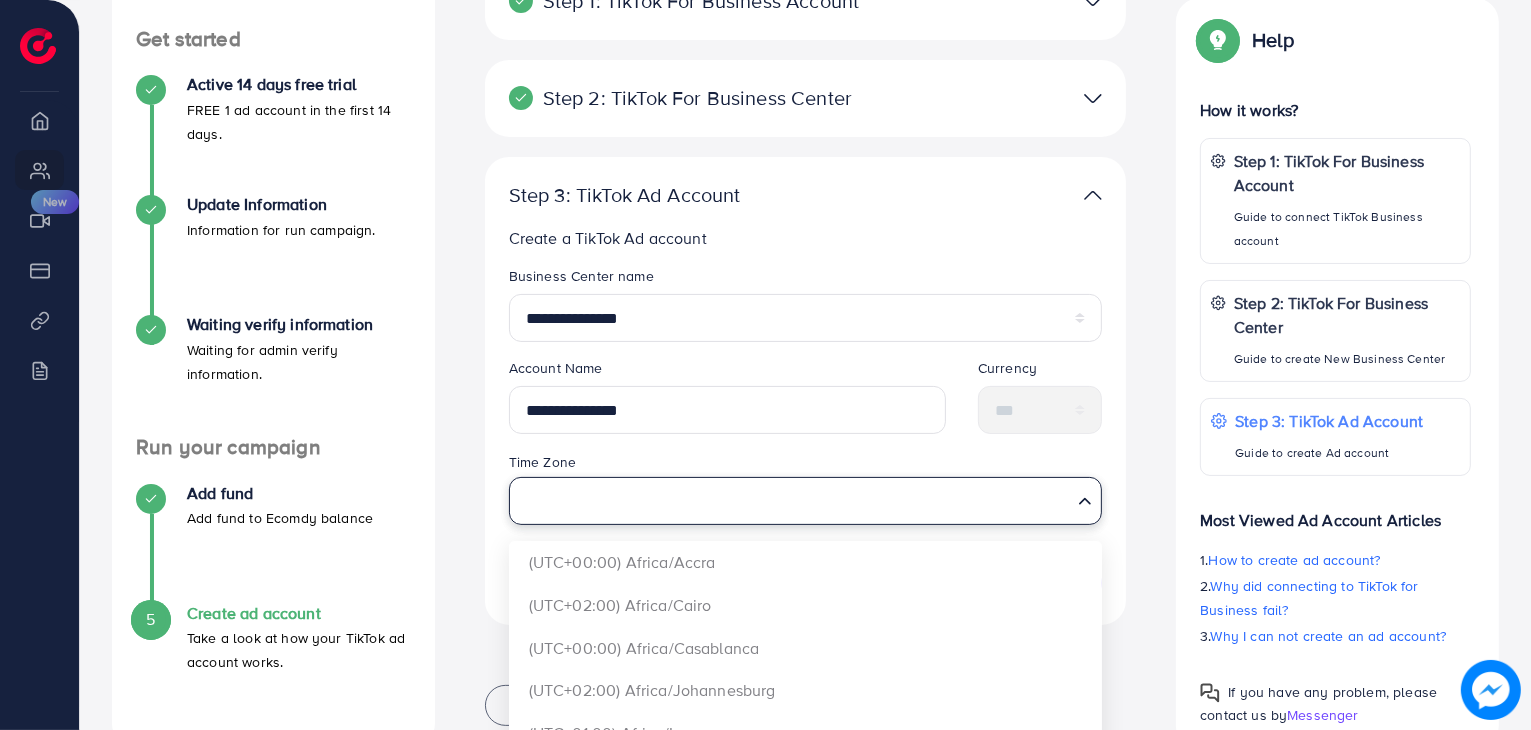 click at bounding box center [794, 500] 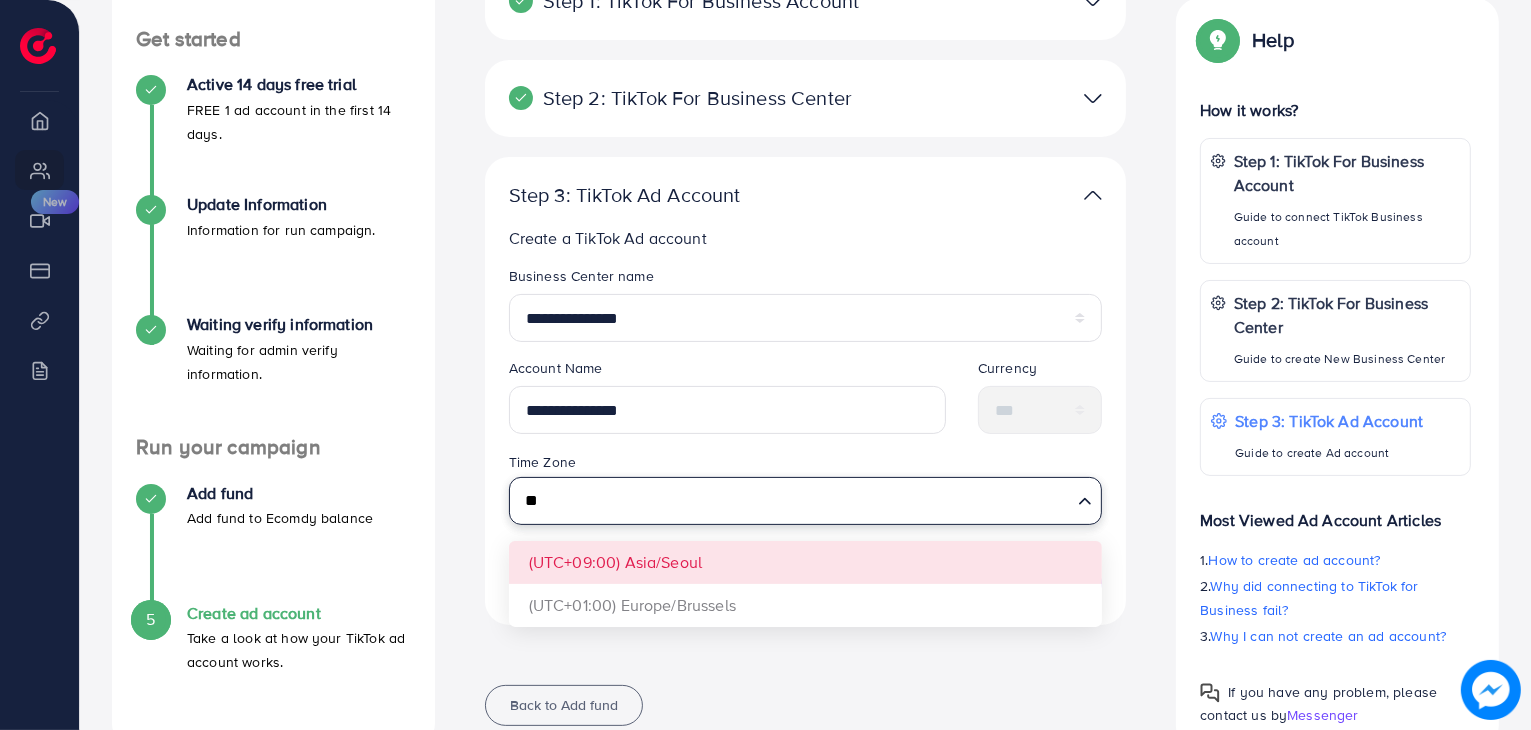 type on "**" 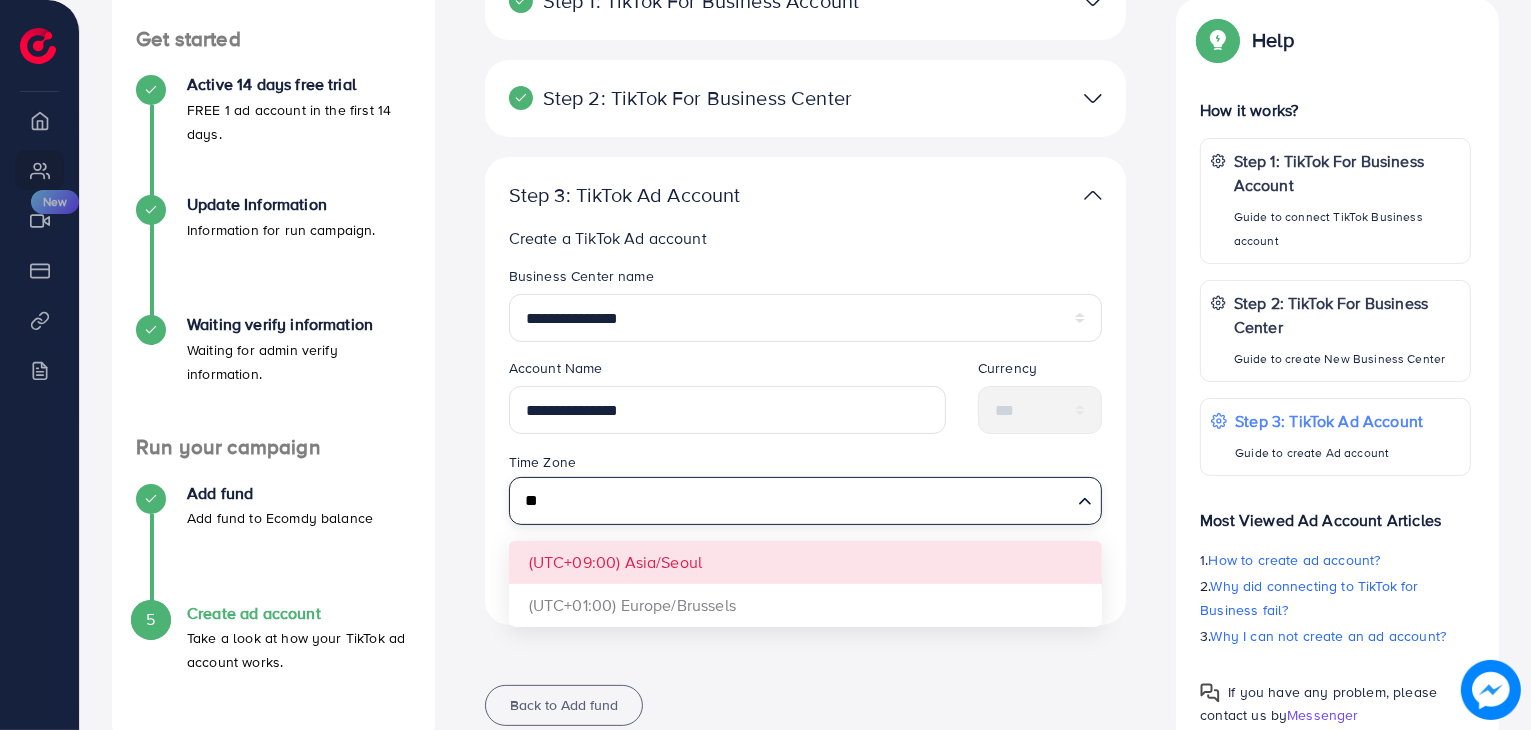 type 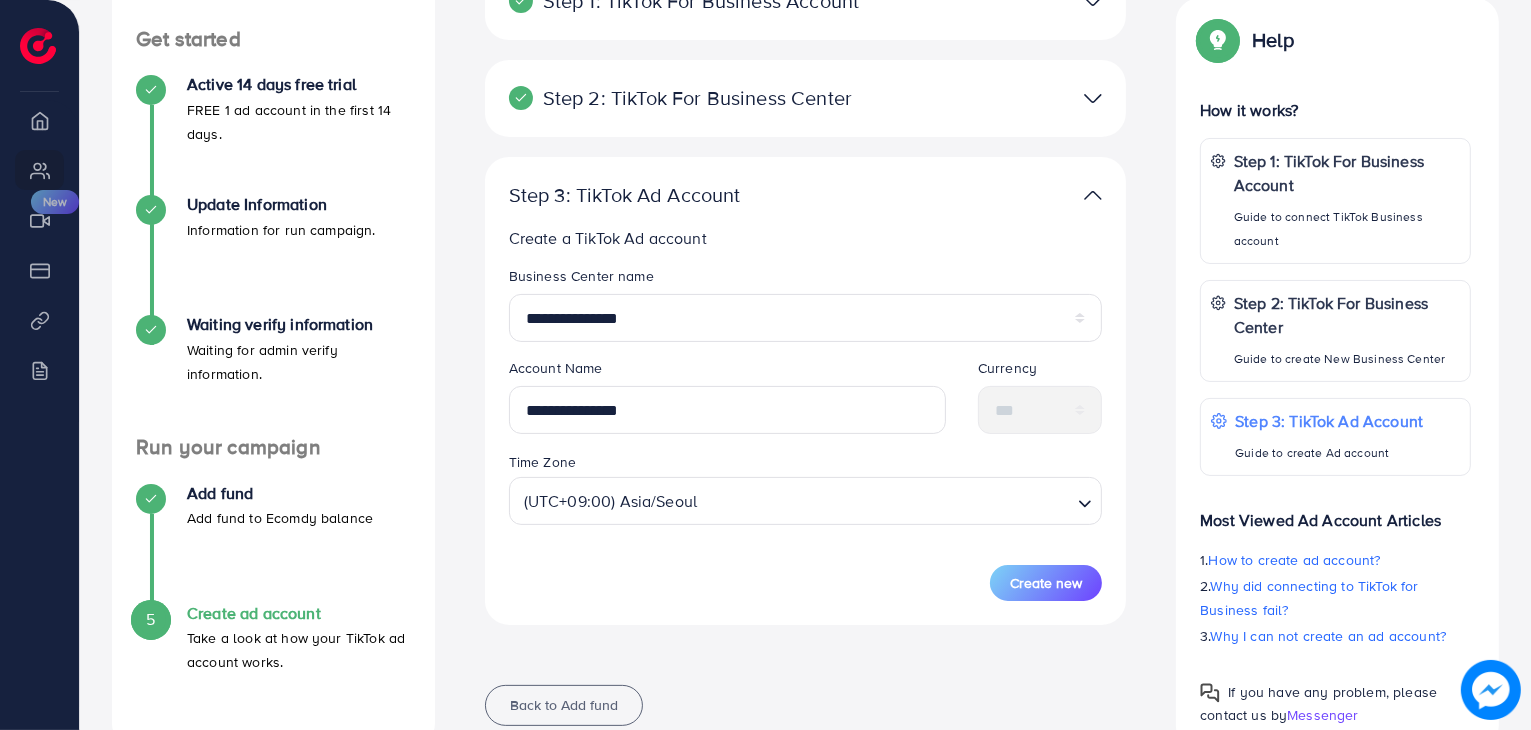 click on "**********" at bounding box center [806, 433] 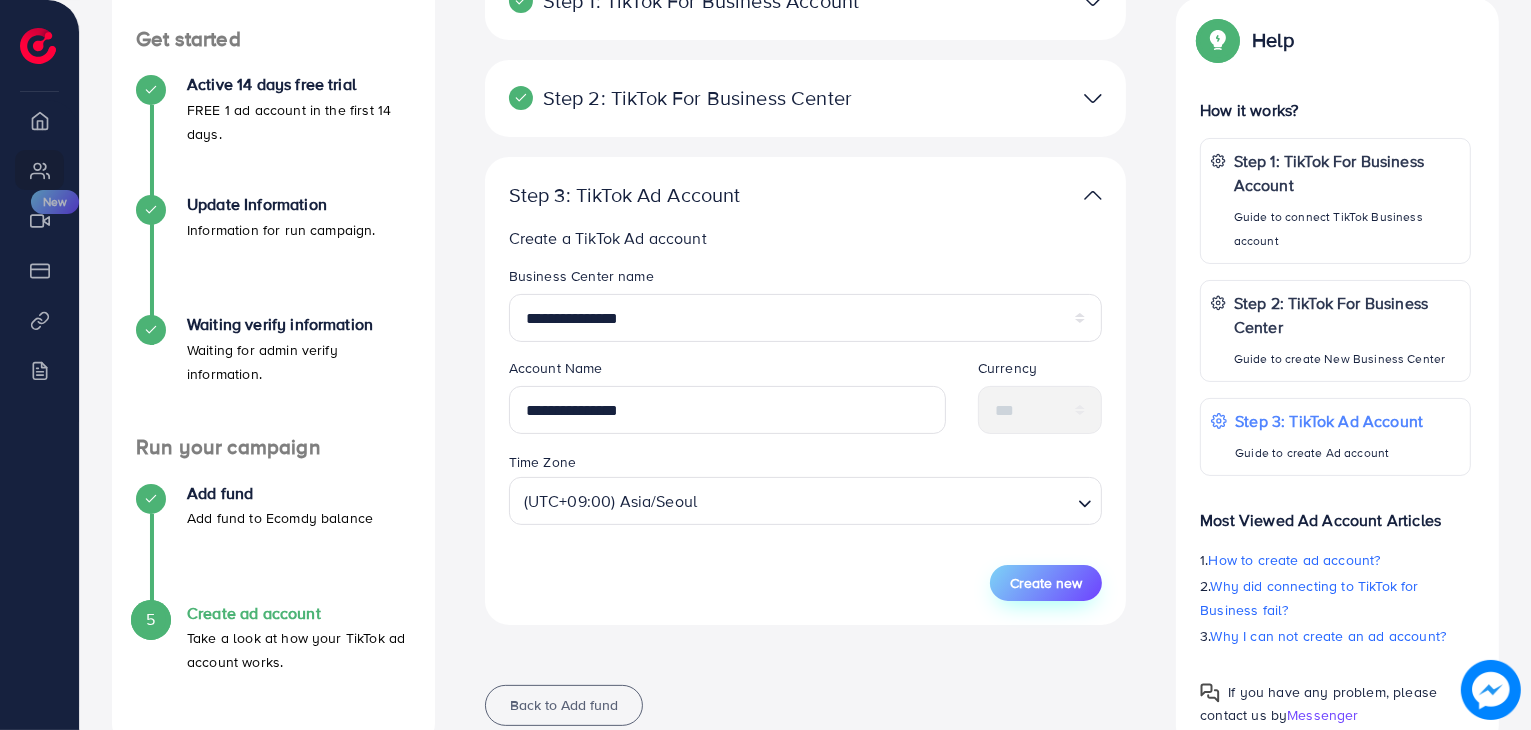 click on "Create new" at bounding box center (1046, 583) 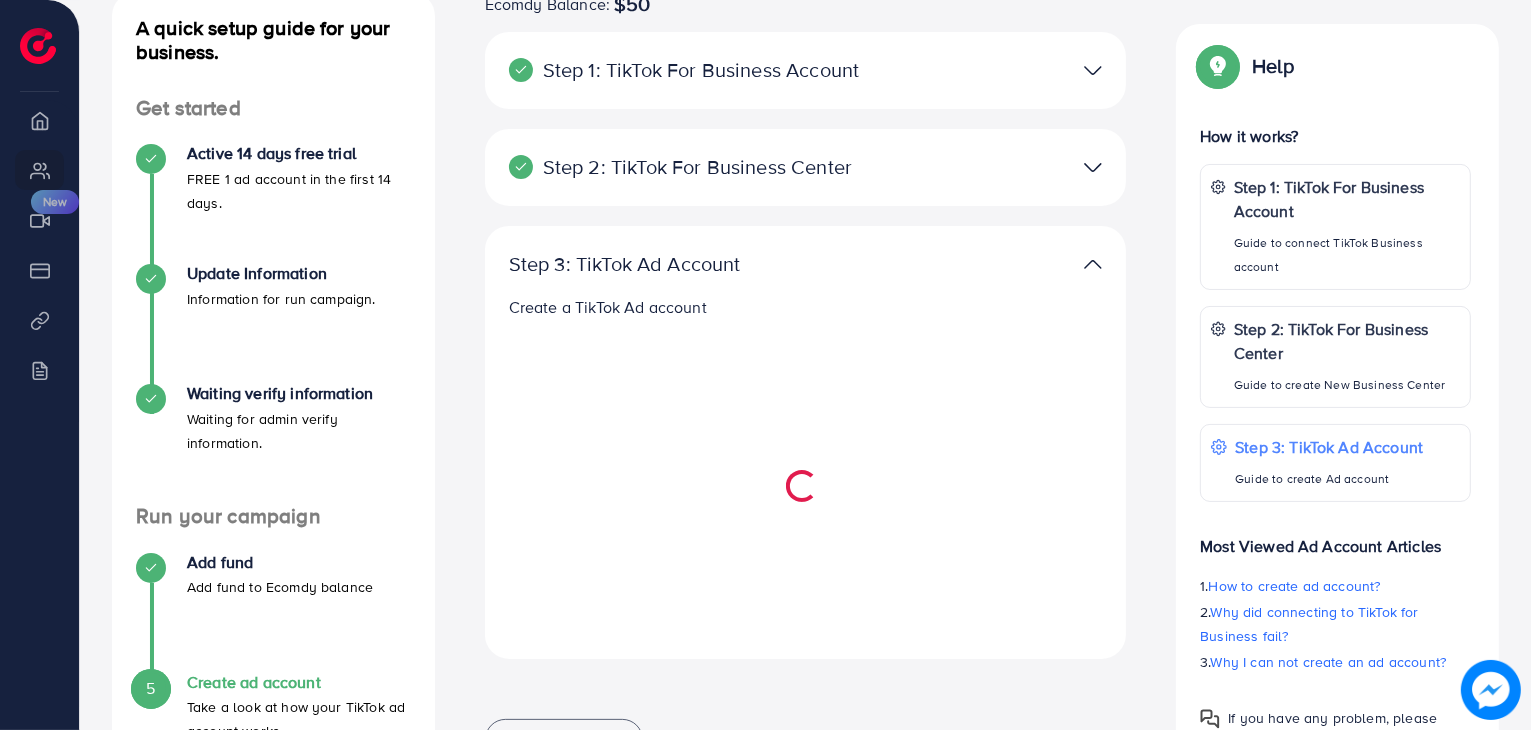 scroll, scrollTop: 250, scrollLeft: 0, axis: vertical 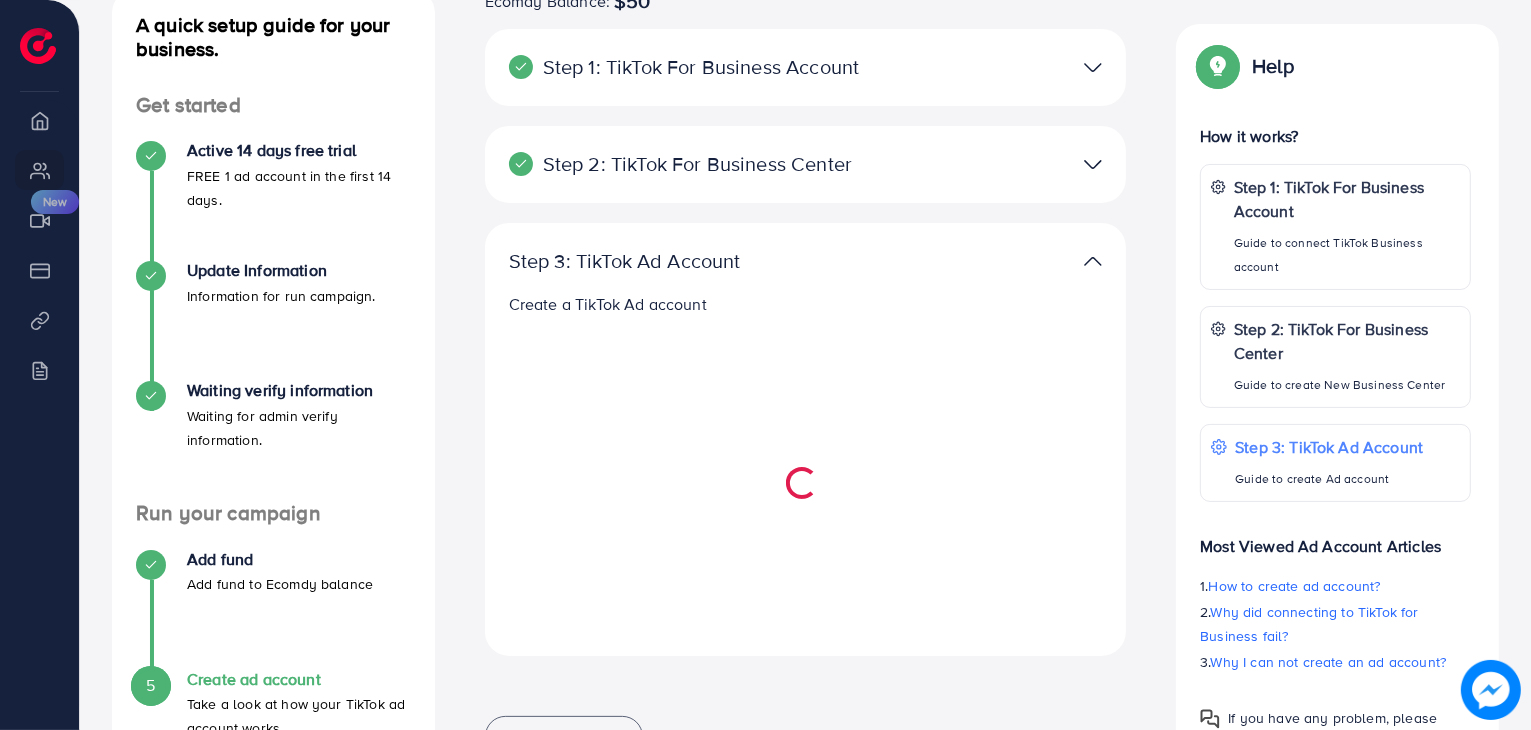 select 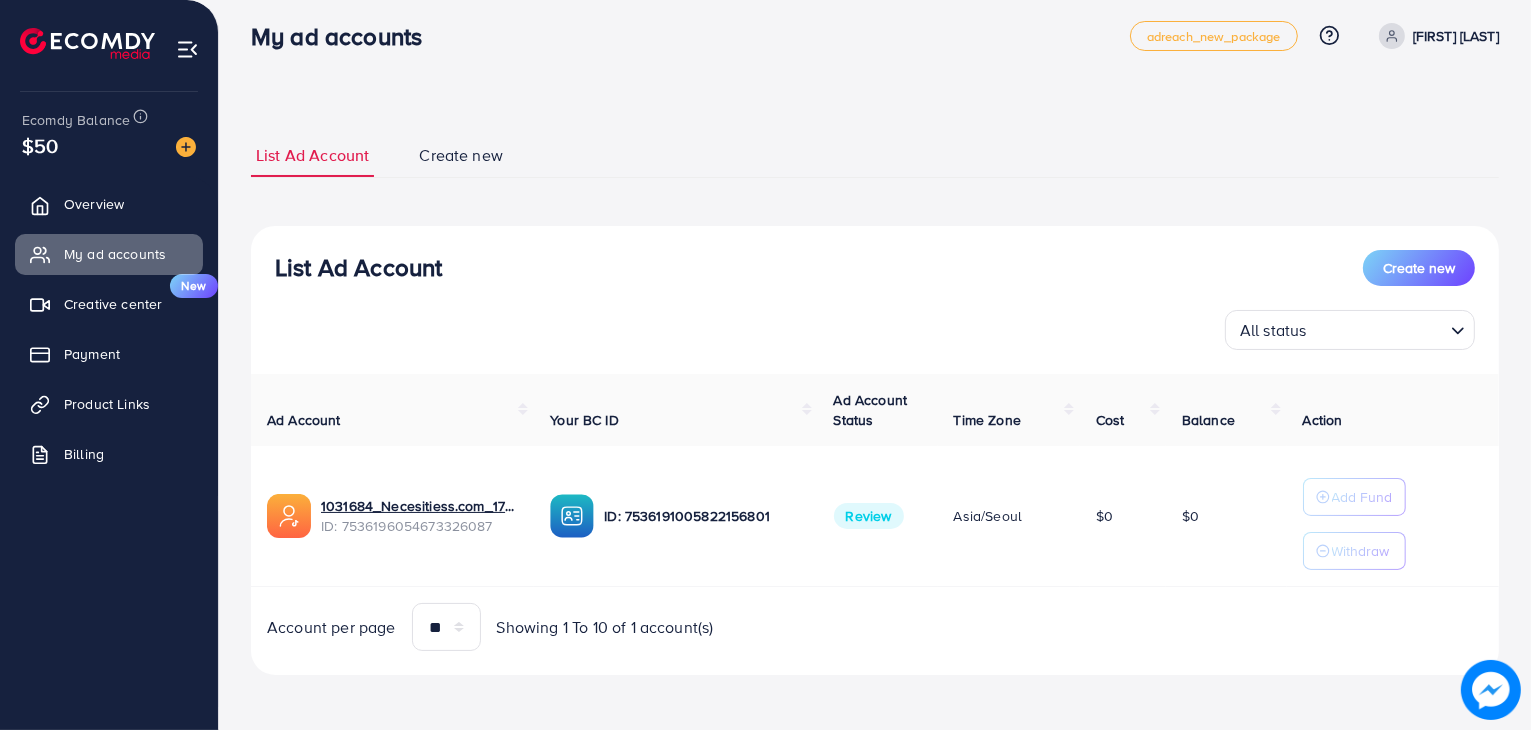 scroll, scrollTop: 0, scrollLeft: 0, axis: both 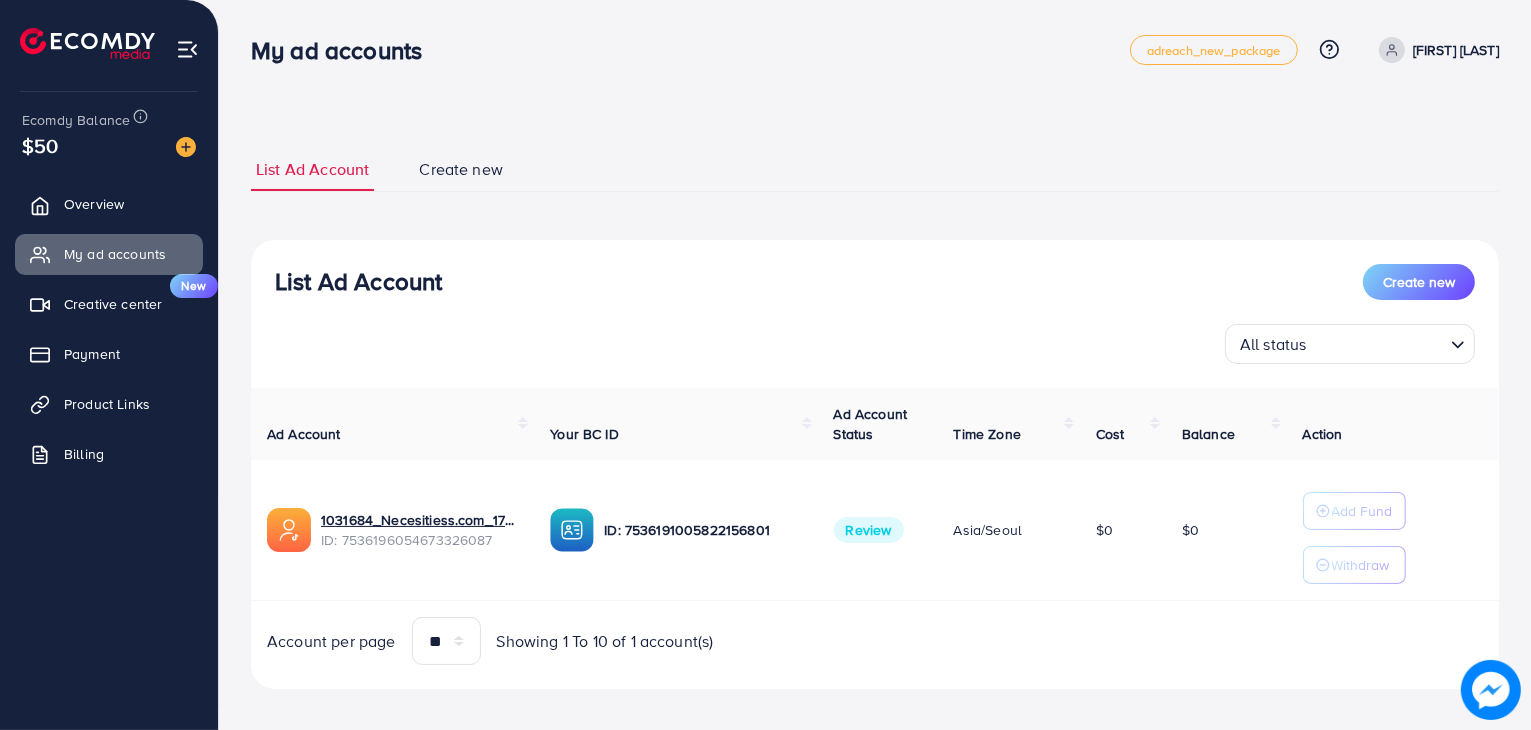 click on "List Ad Account   Create new
All status
Loading...                   Ad Account Your BC ID Ad Account Status Time Zone Cost Balance Action            1031684_Necesitiess.com_1754657604772  ID: 7536196054673326087 ID: 7536191005822156801  Review   Asia/Seoul   $0   $0   Add Fund   Withdraw           Account per page  ** ** ** ***  Showing 1 To 10 of 1 account(s)" at bounding box center [875, 465] 